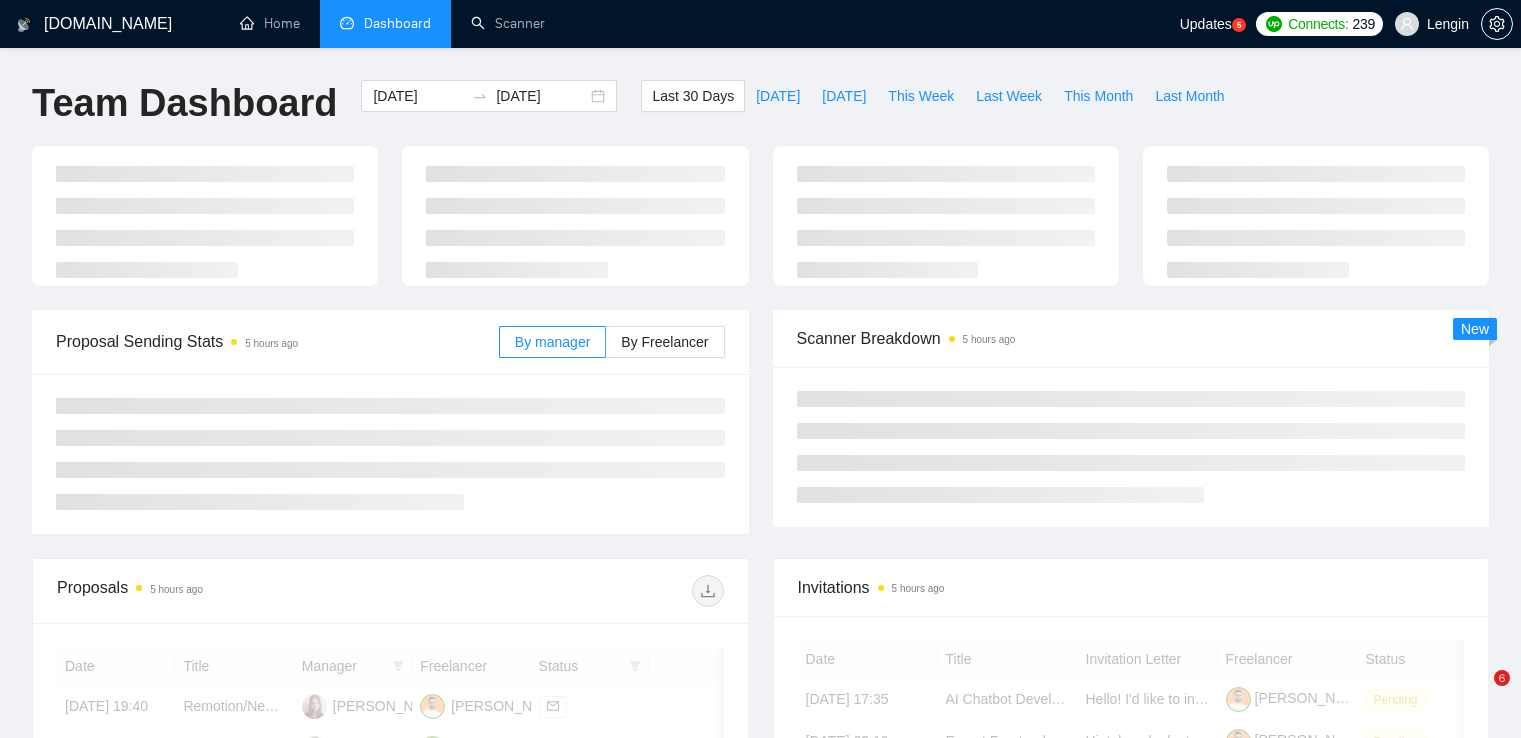 scroll, scrollTop: 0, scrollLeft: 0, axis: both 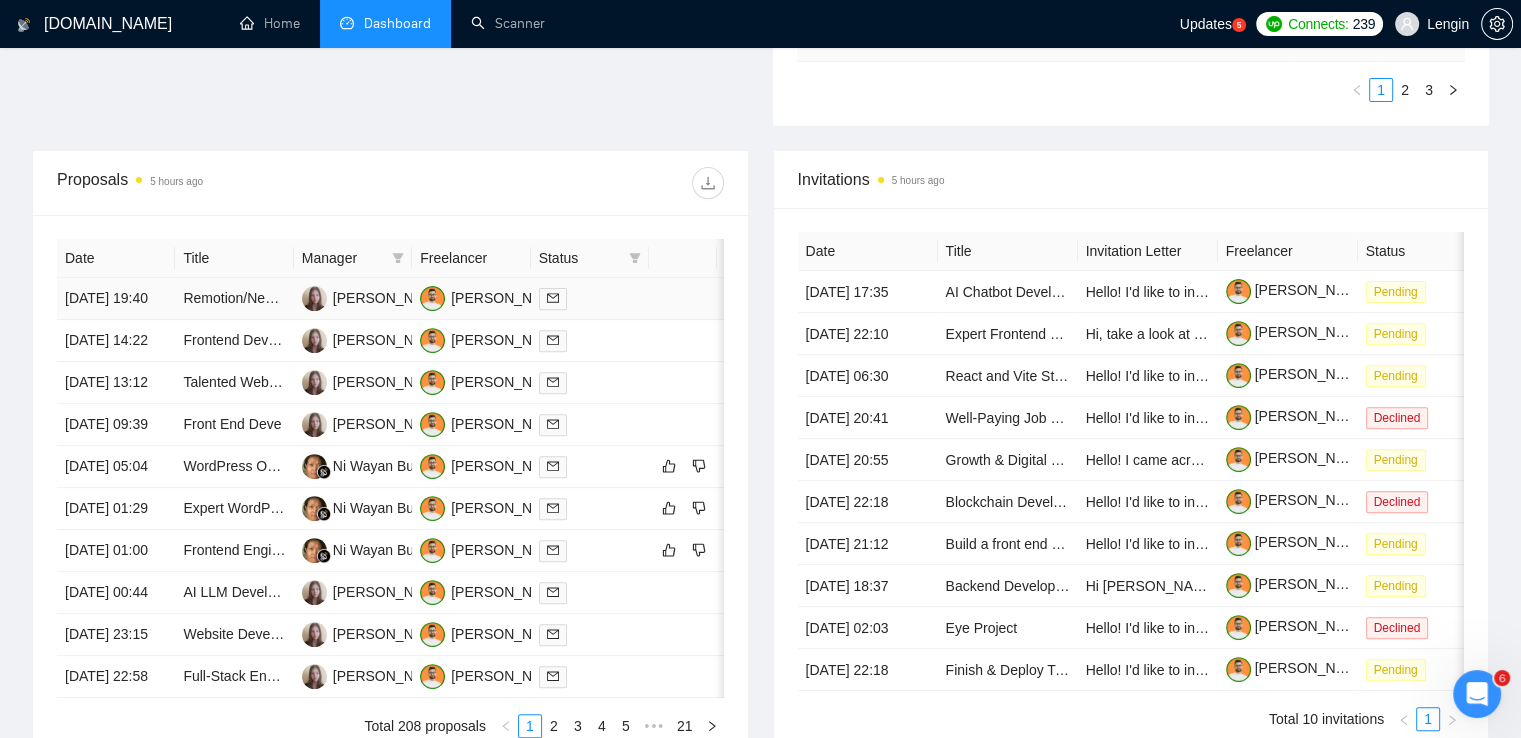 click on "Remotion/Next.js Developer – Video Generation App" at bounding box center (234, 299) 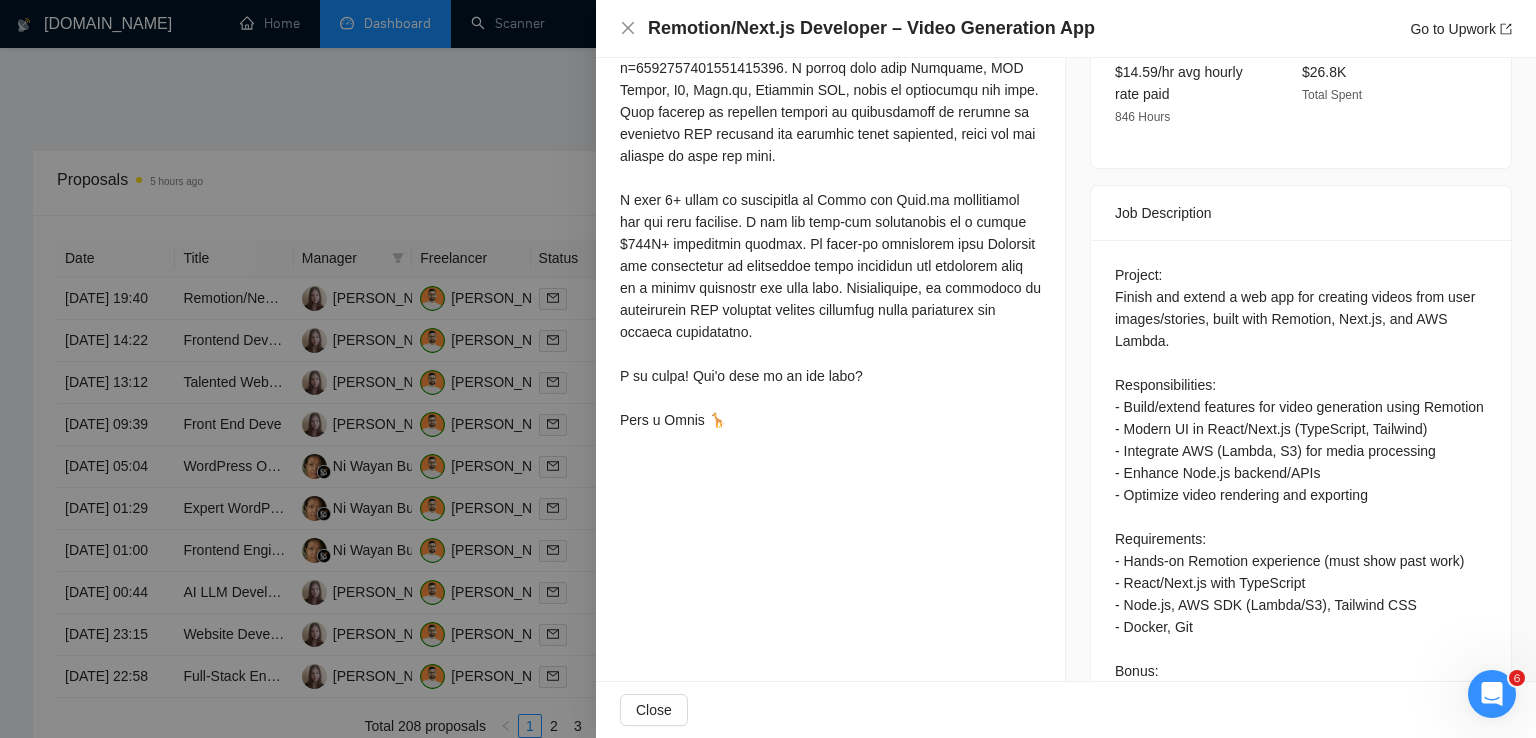 scroll, scrollTop: 662, scrollLeft: 0, axis: vertical 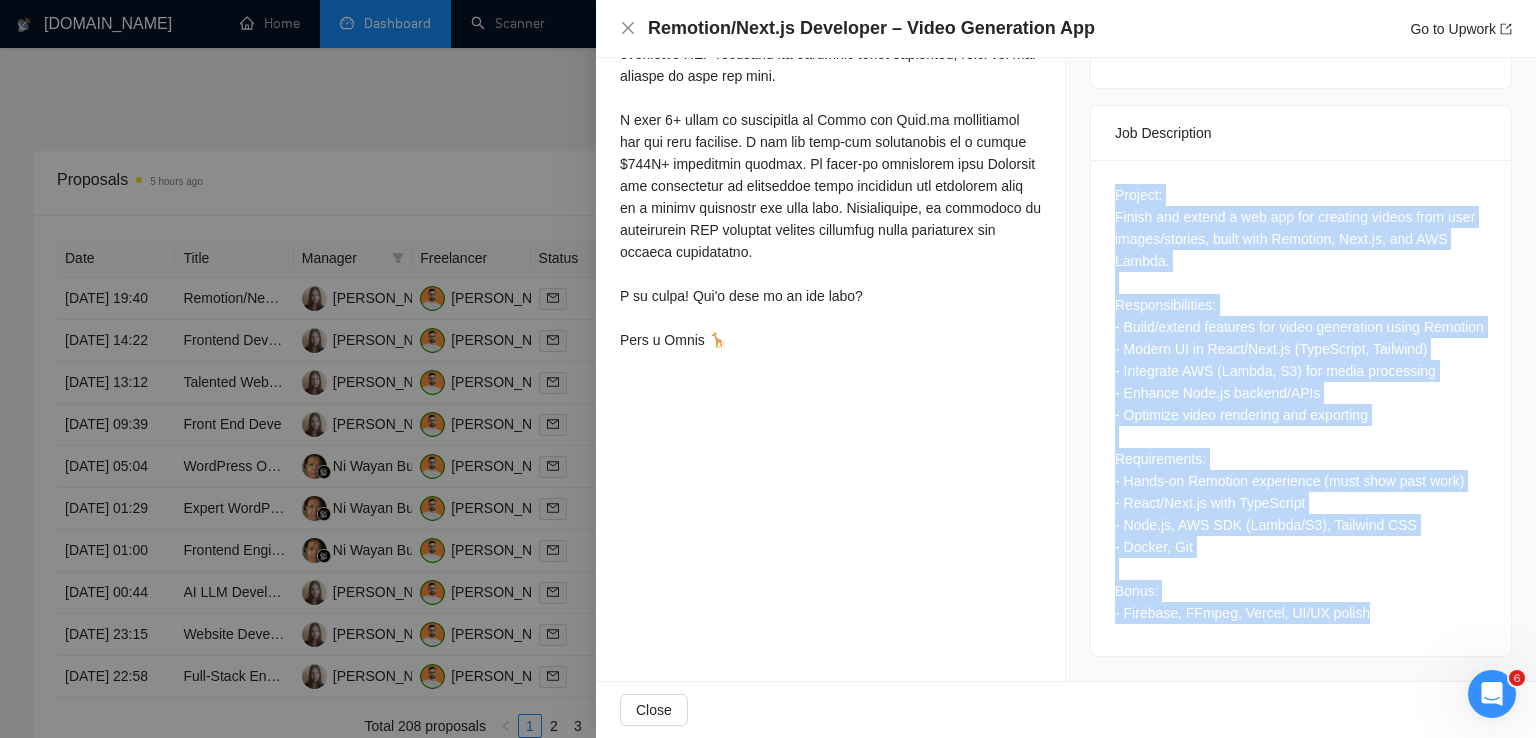 drag, startPoint x: 1108, startPoint y: 245, endPoint x: 1384, endPoint y: 621, distance: 466.4247 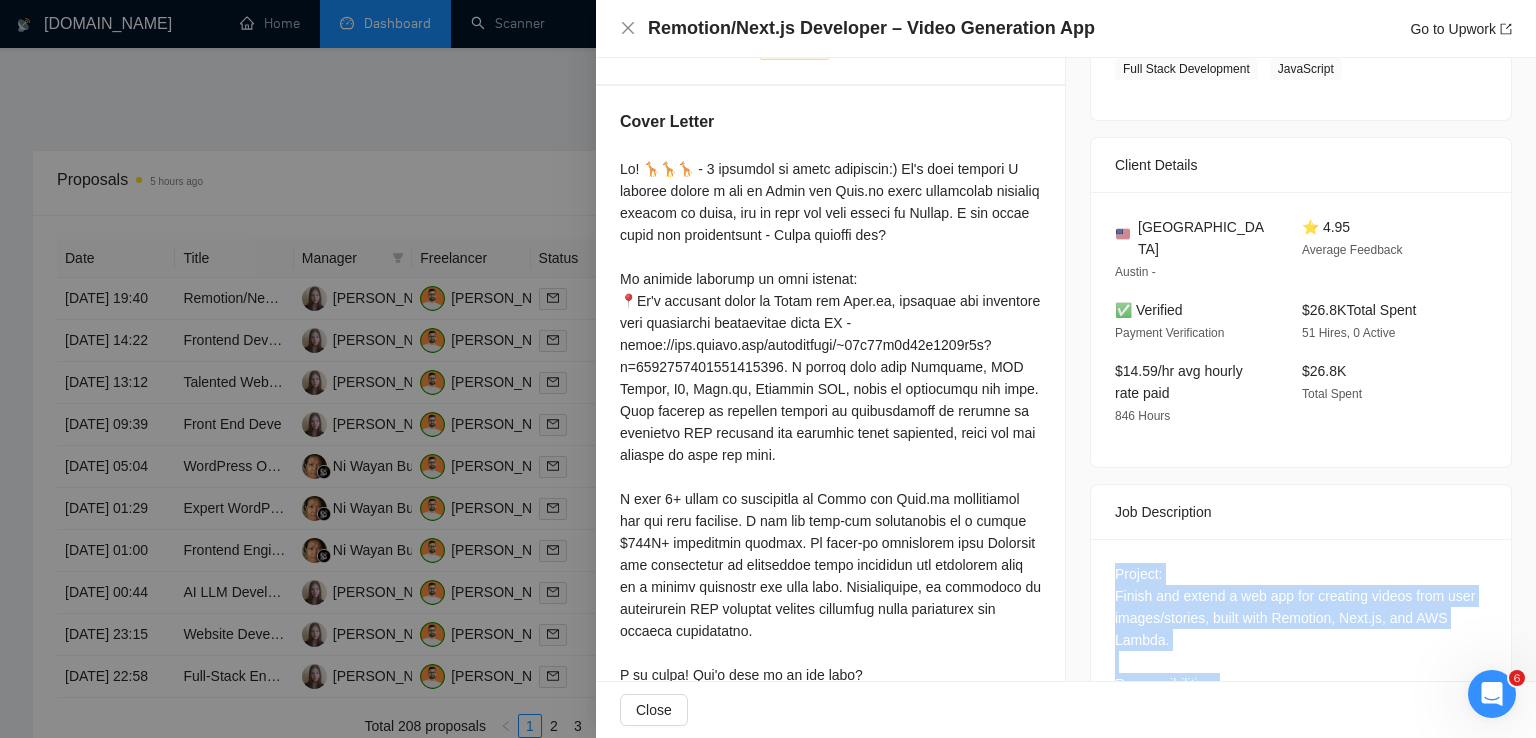 scroll, scrollTop: 270, scrollLeft: 0, axis: vertical 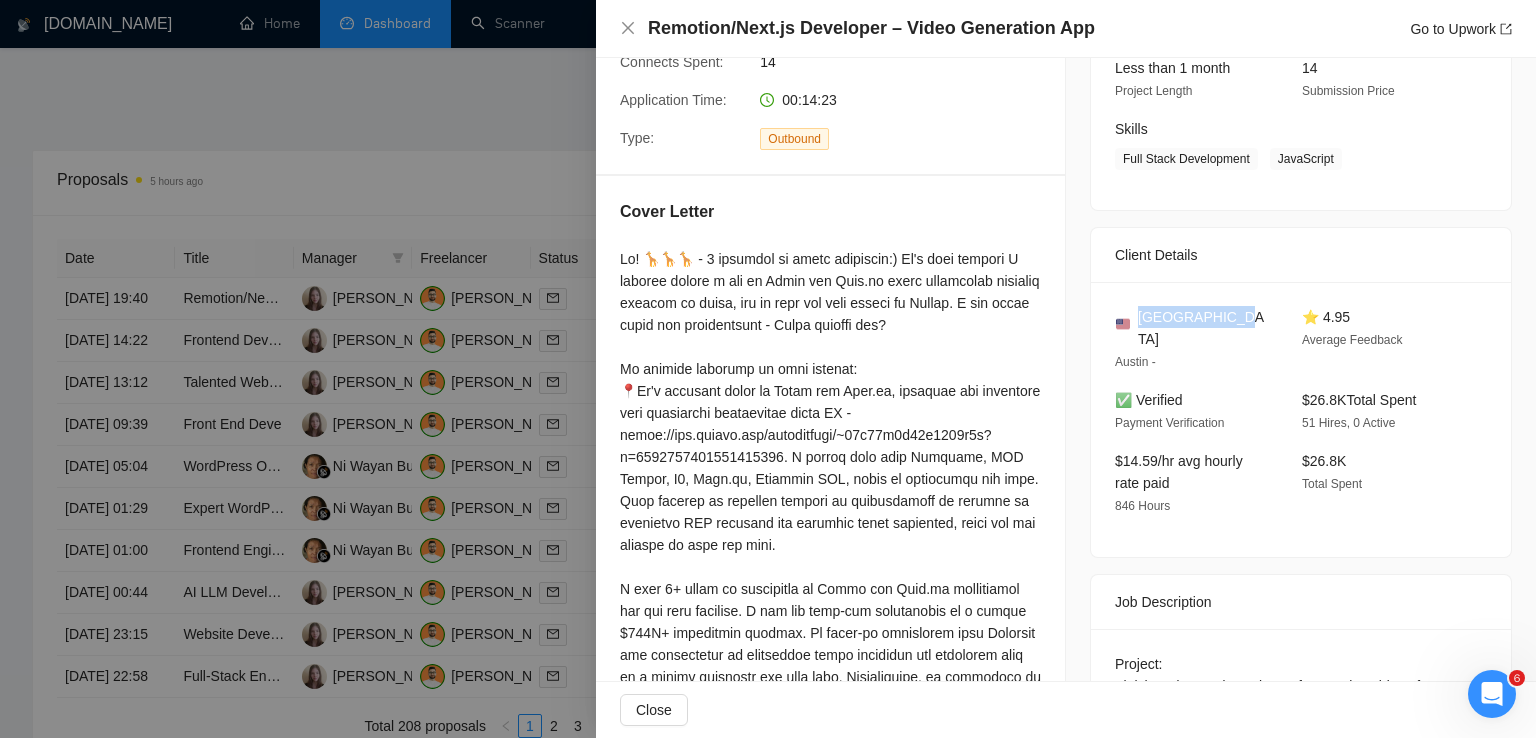 drag, startPoint x: 1224, startPoint y: 321, endPoint x: 1133, endPoint y: 322, distance: 91.00549 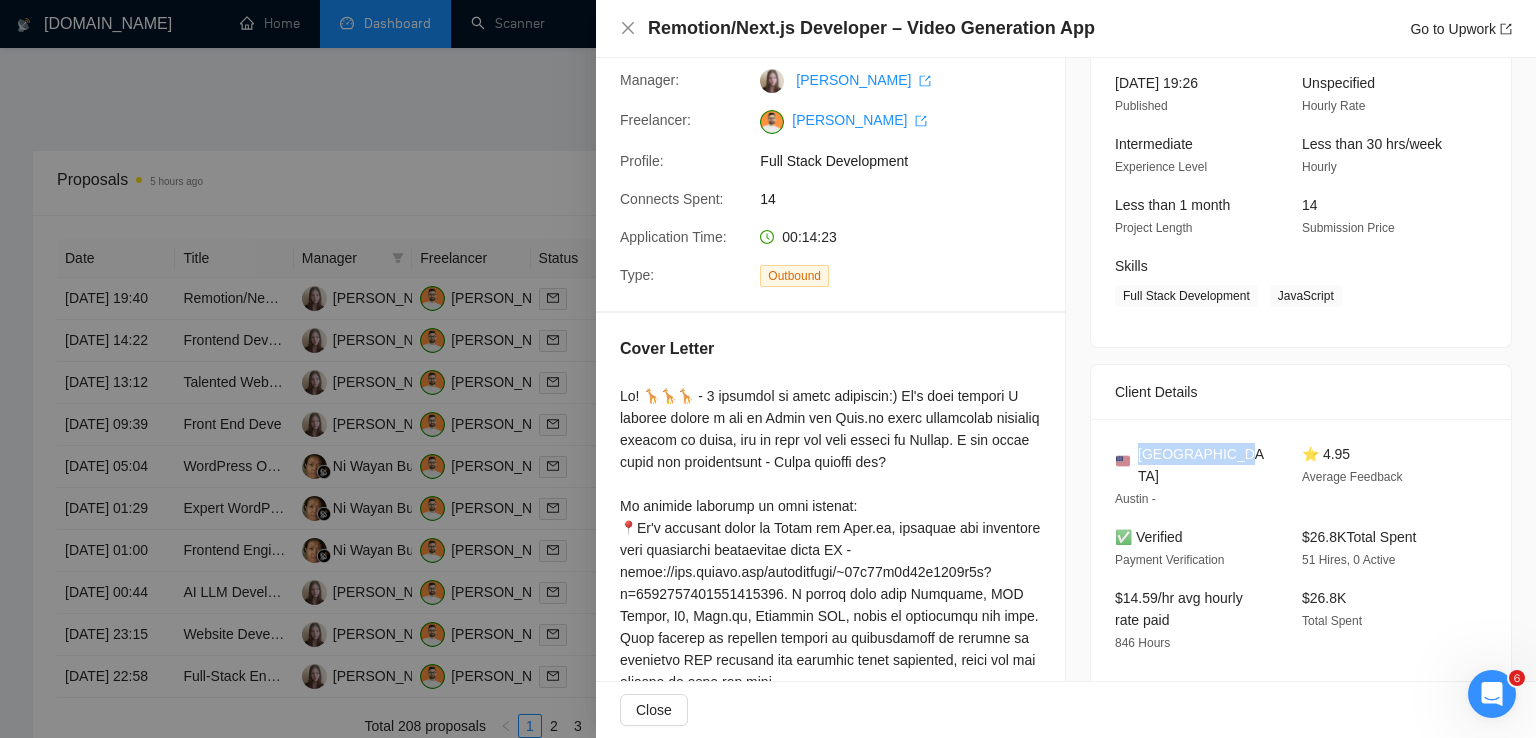 scroll, scrollTop: 76, scrollLeft: 0, axis: vertical 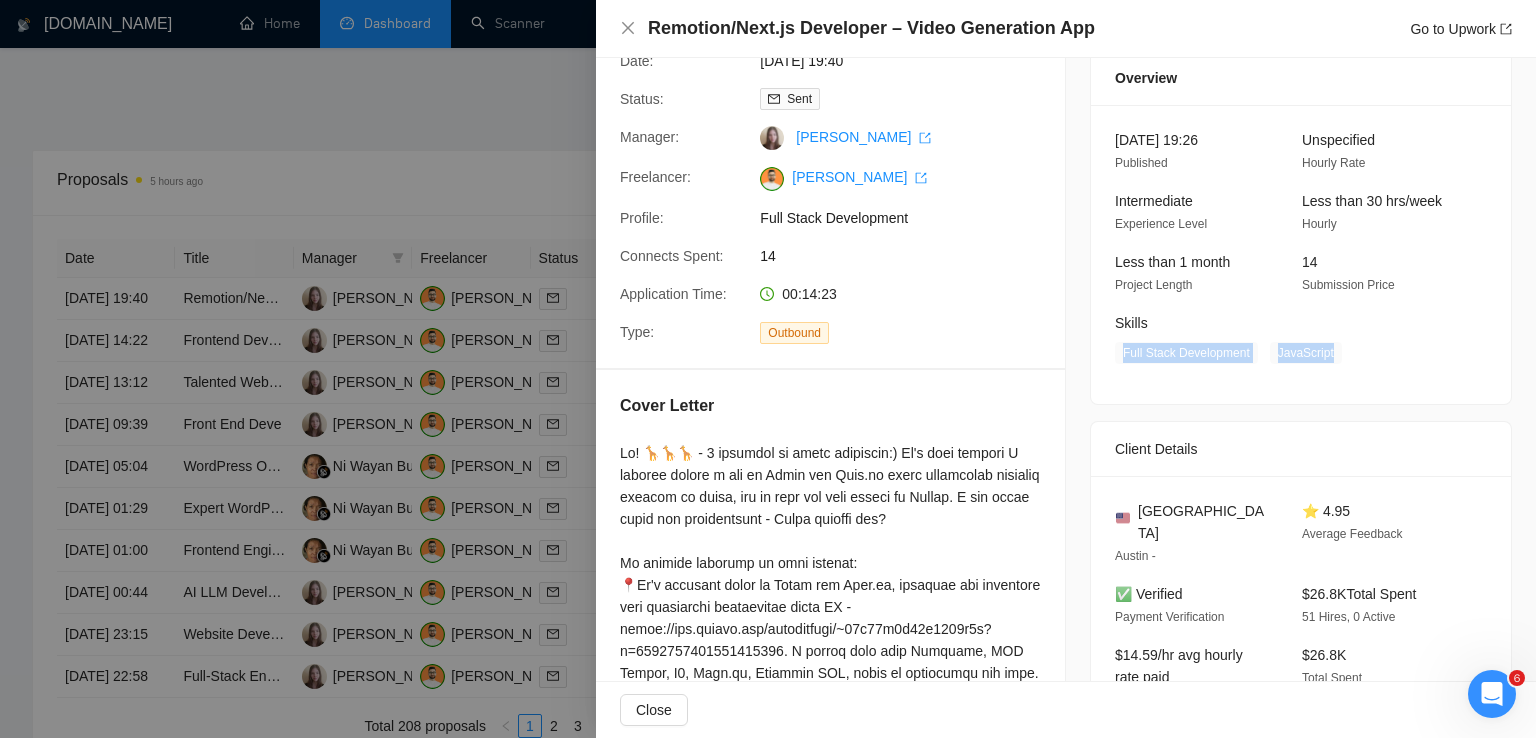 drag, startPoint x: 1324, startPoint y: 353, endPoint x: 1111, endPoint y: 365, distance: 213.33775 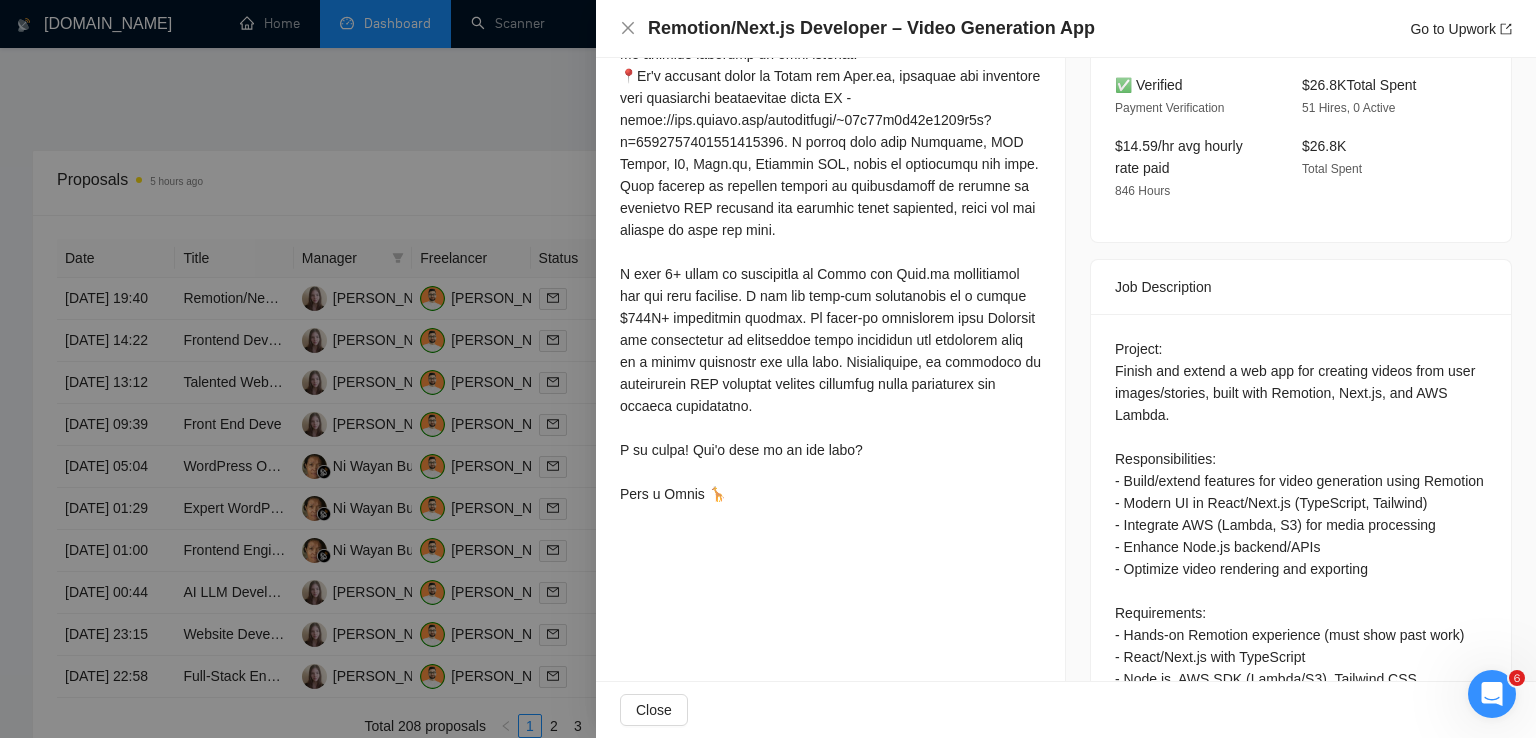 scroll, scrollTop: 593, scrollLeft: 0, axis: vertical 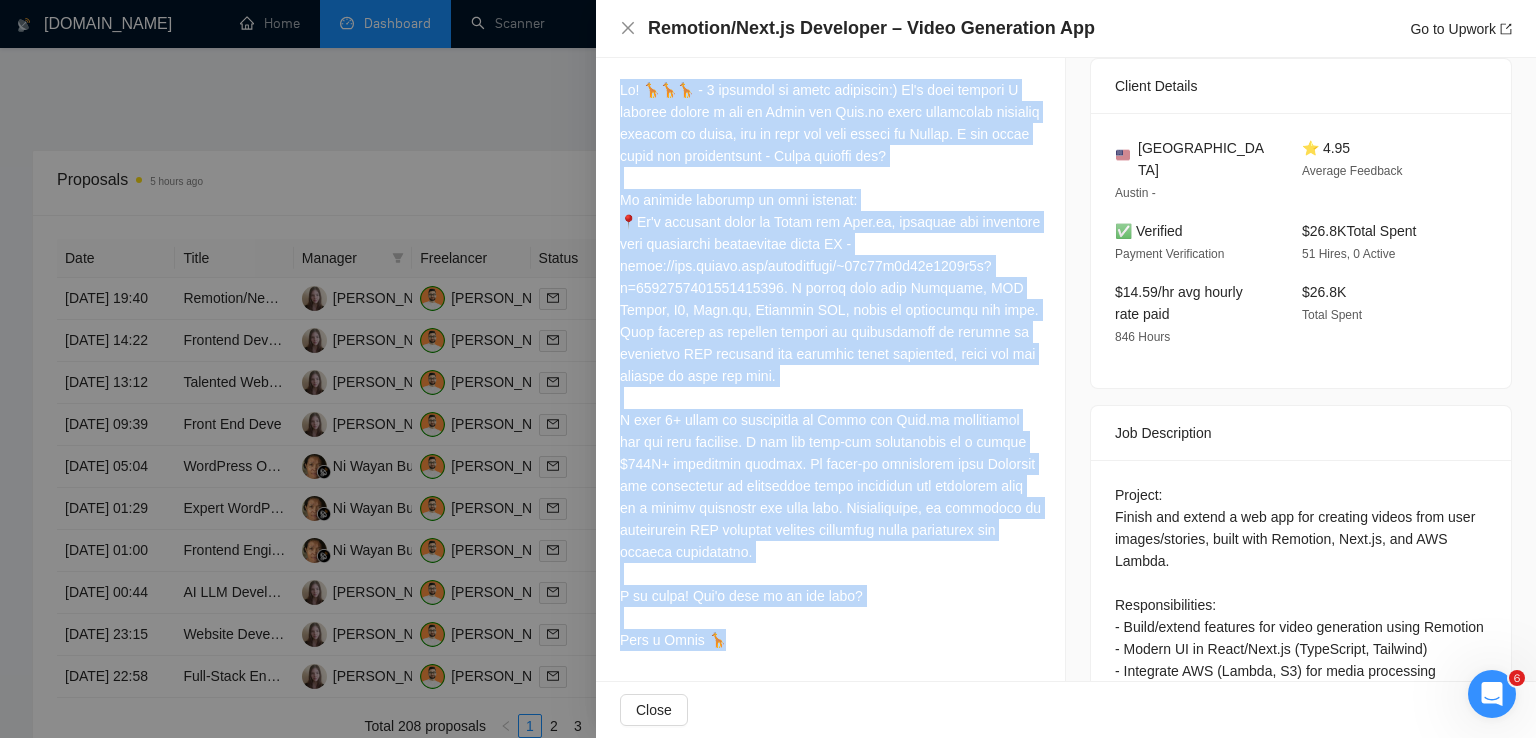 drag, startPoint x: 621, startPoint y: 92, endPoint x: 742, endPoint y: 635, distance: 556.31824 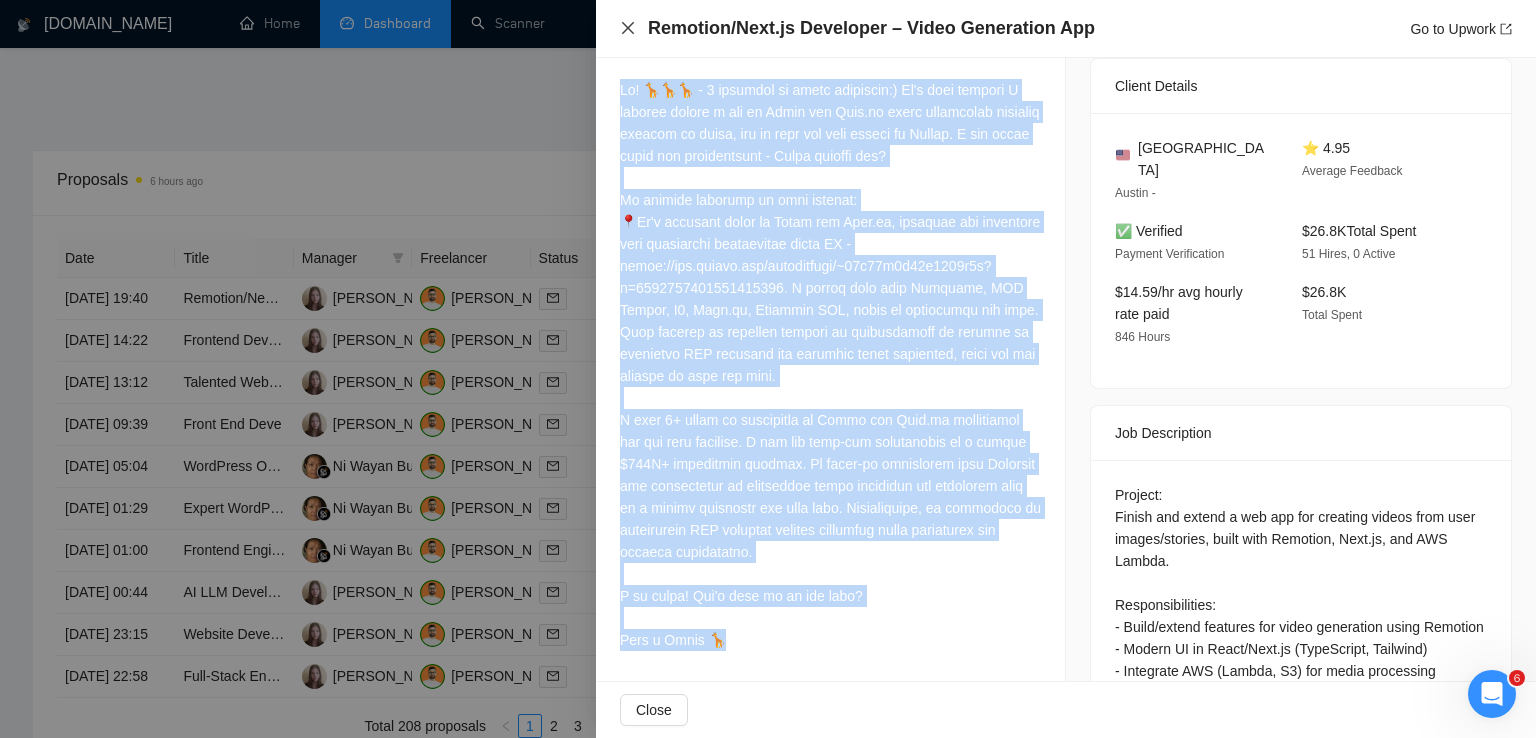 click 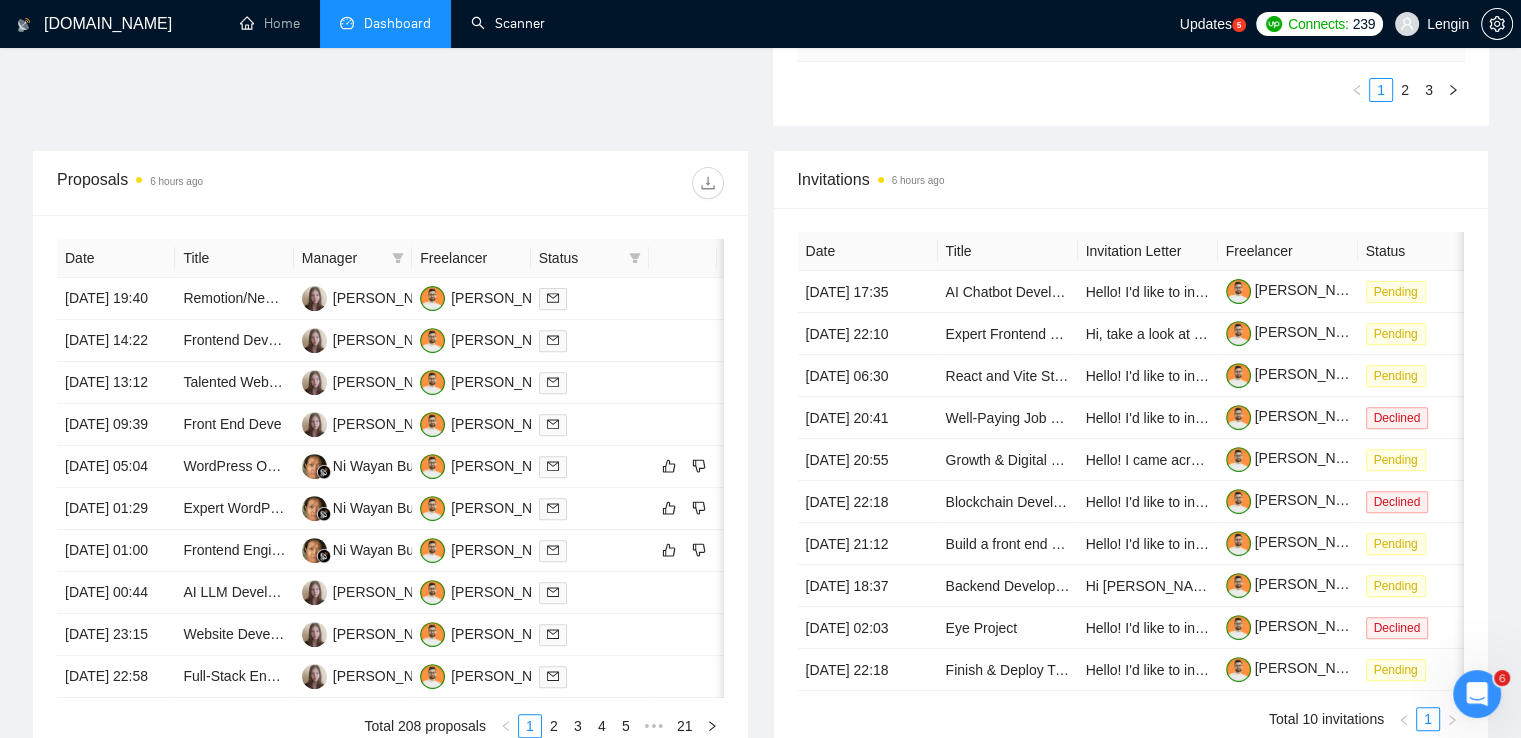 click on "Scanner" at bounding box center [508, 23] 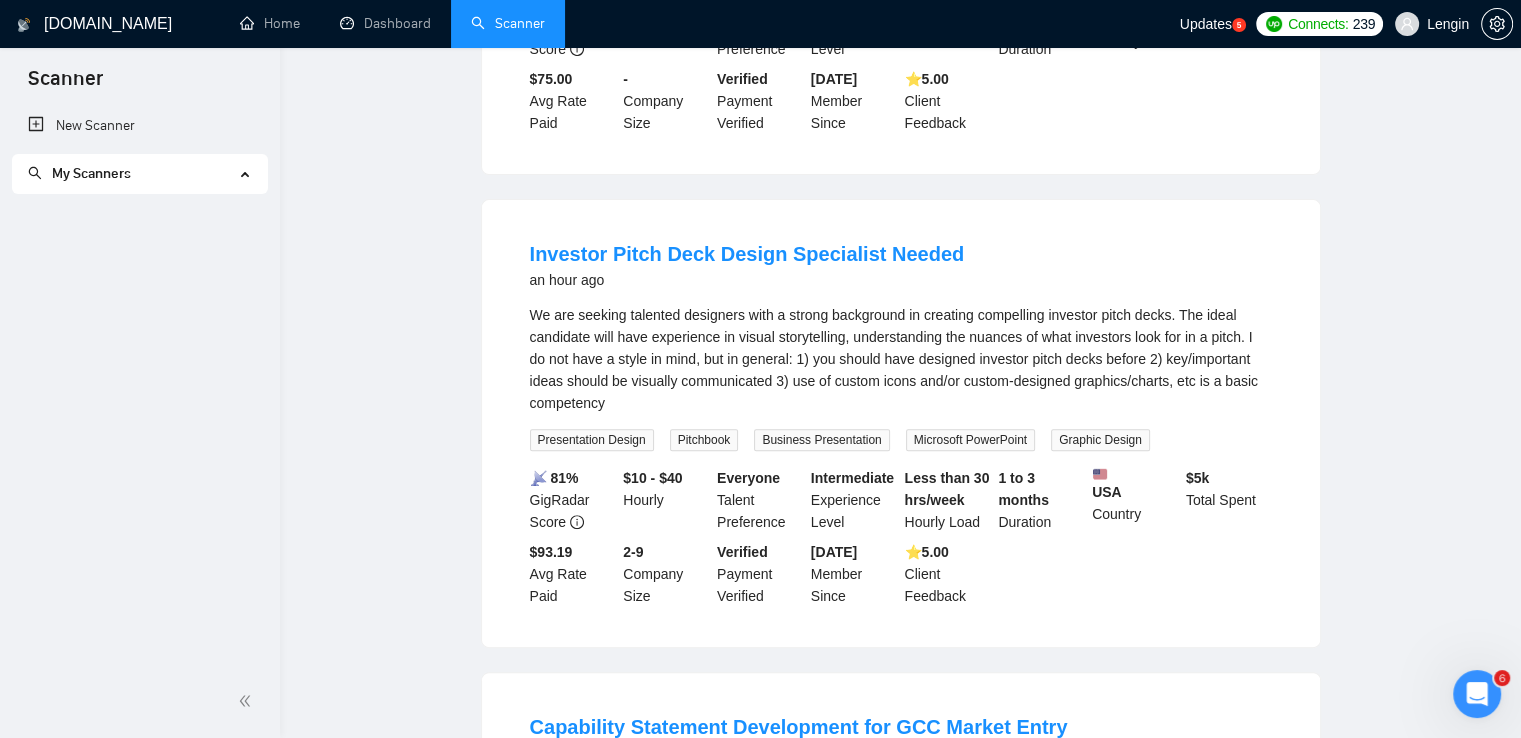 scroll, scrollTop: 0, scrollLeft: 0, axis: both 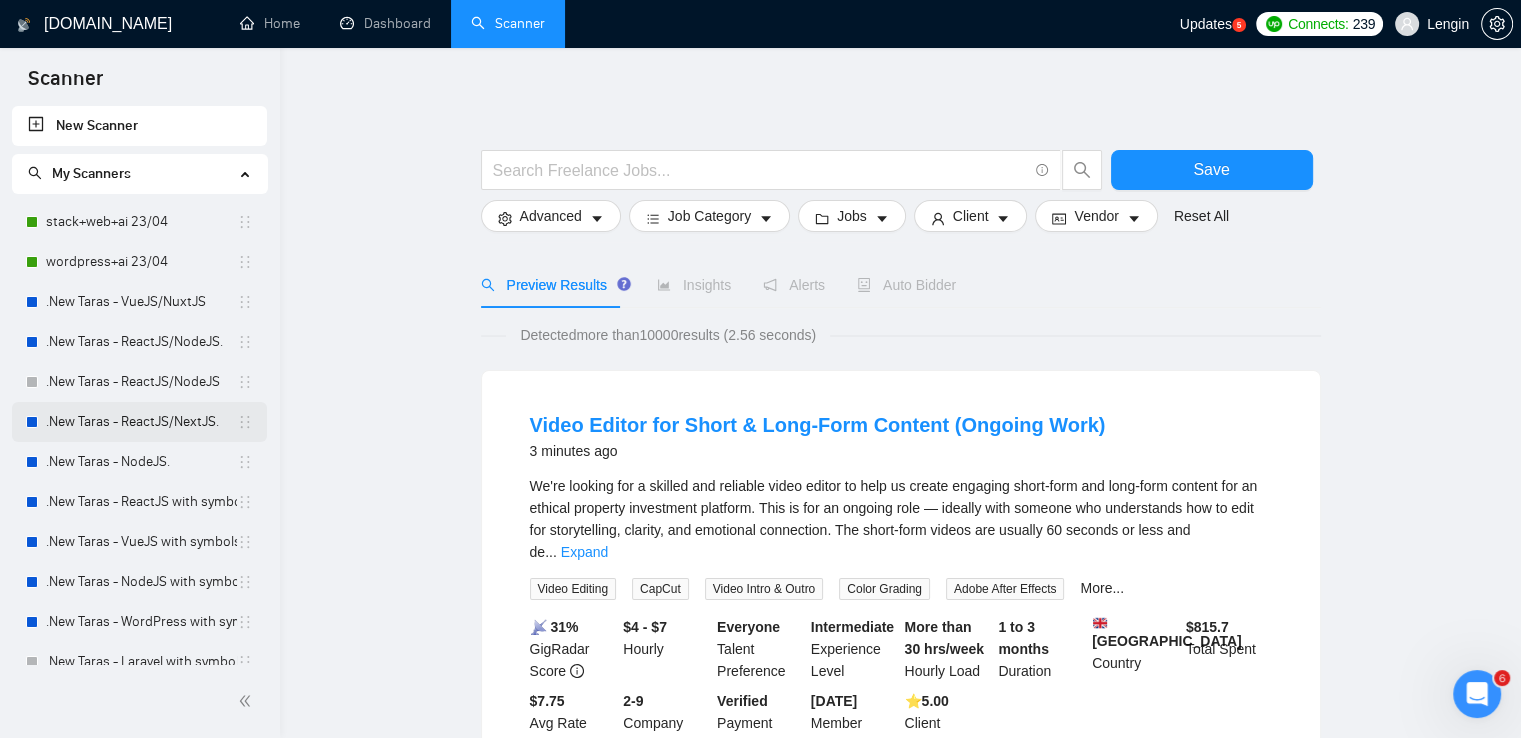 click on ".New Taras - ReactJS/NextJS." at bounding box center [141, 422] 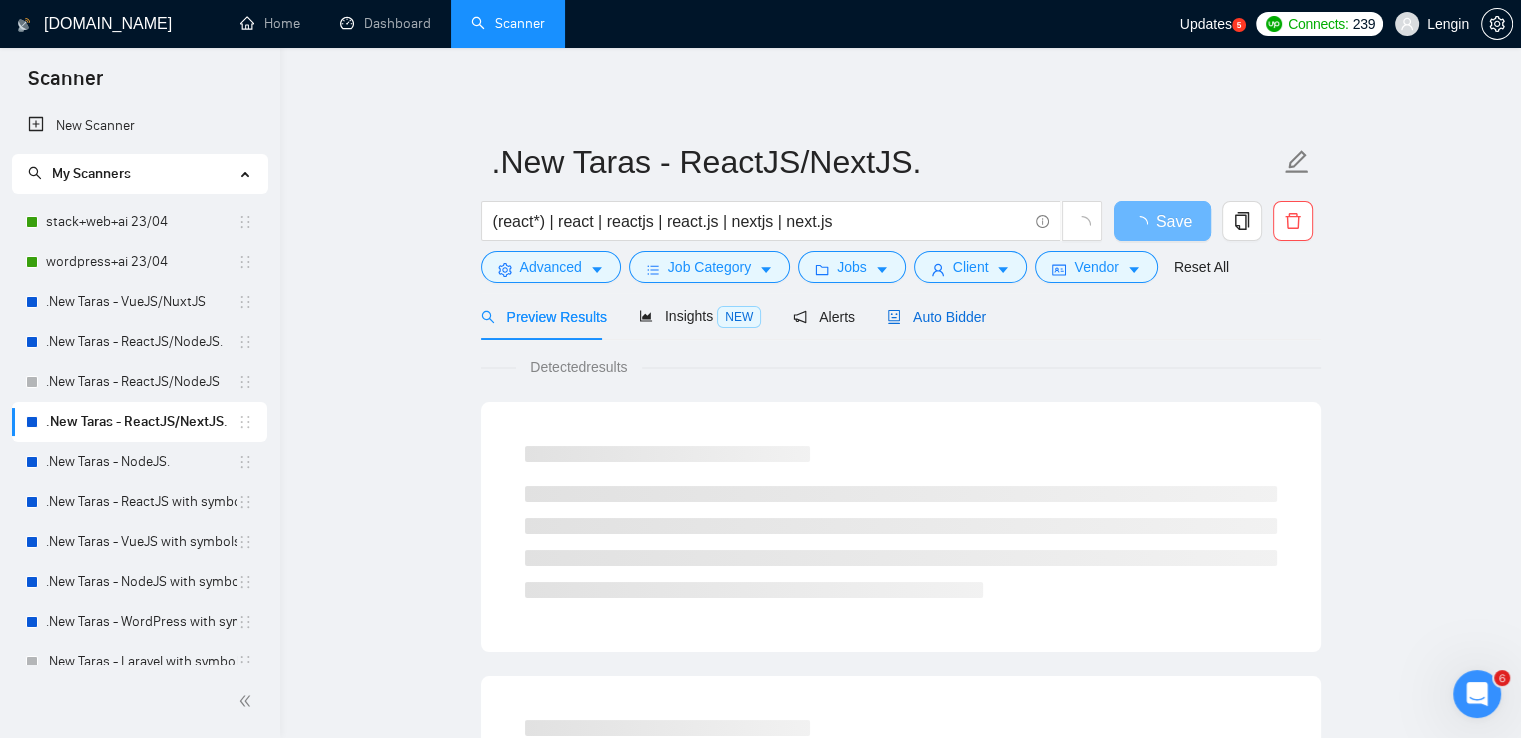 click on "Auto Bidder" at bounding box center [936, 317] 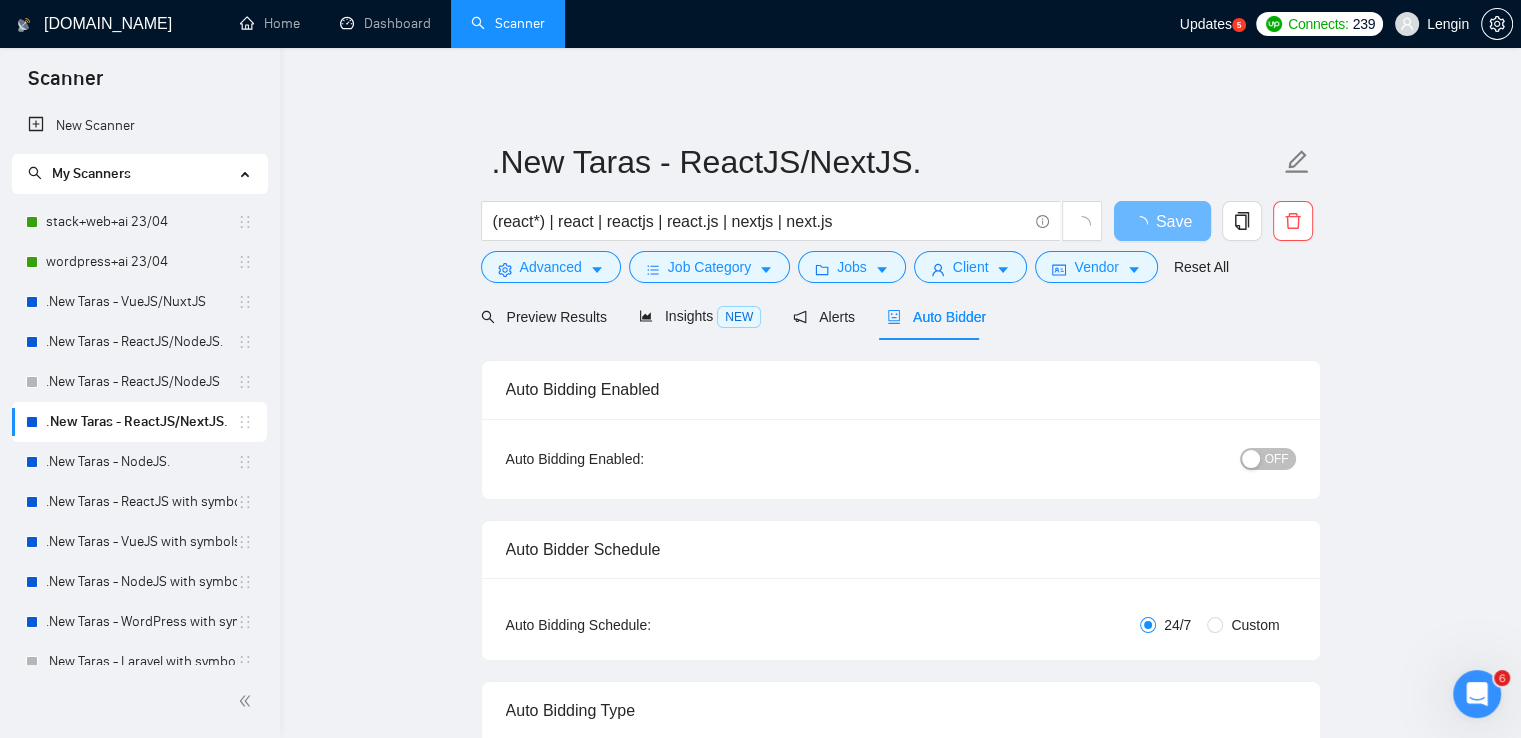 type 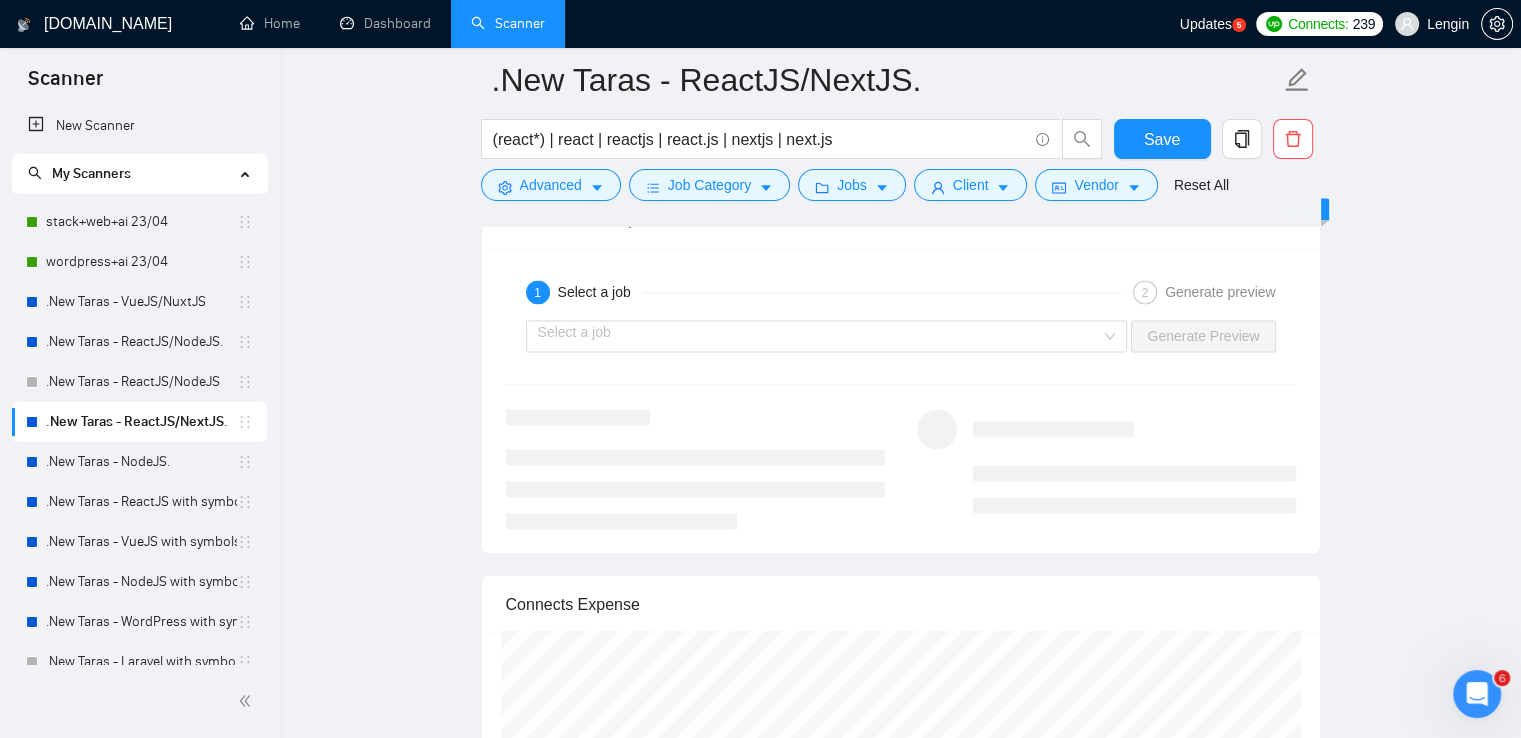 scroll, scrollTop: 3250, scrollLeft: 0, axis: vertical 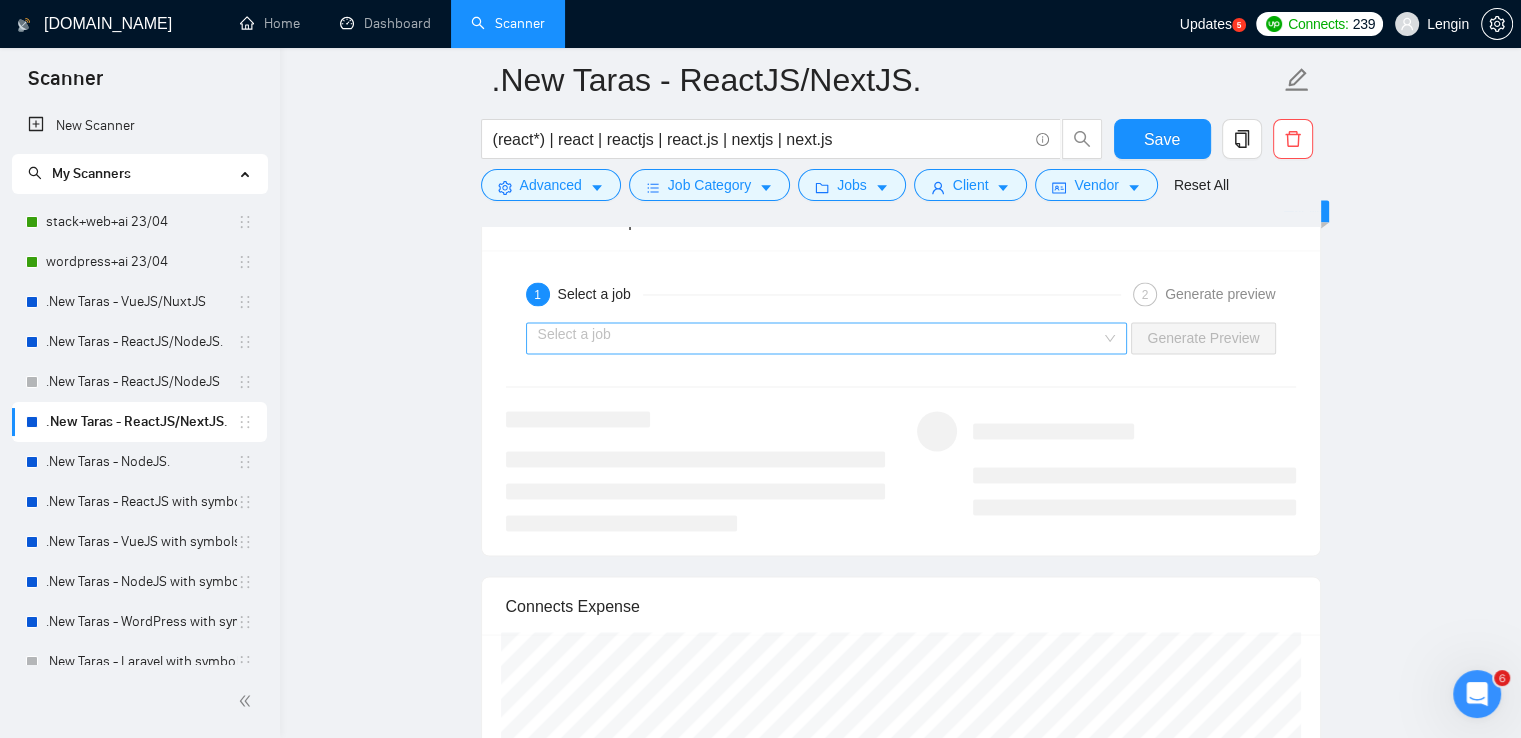 click on "Select a job" at bounding box center [827, 338] 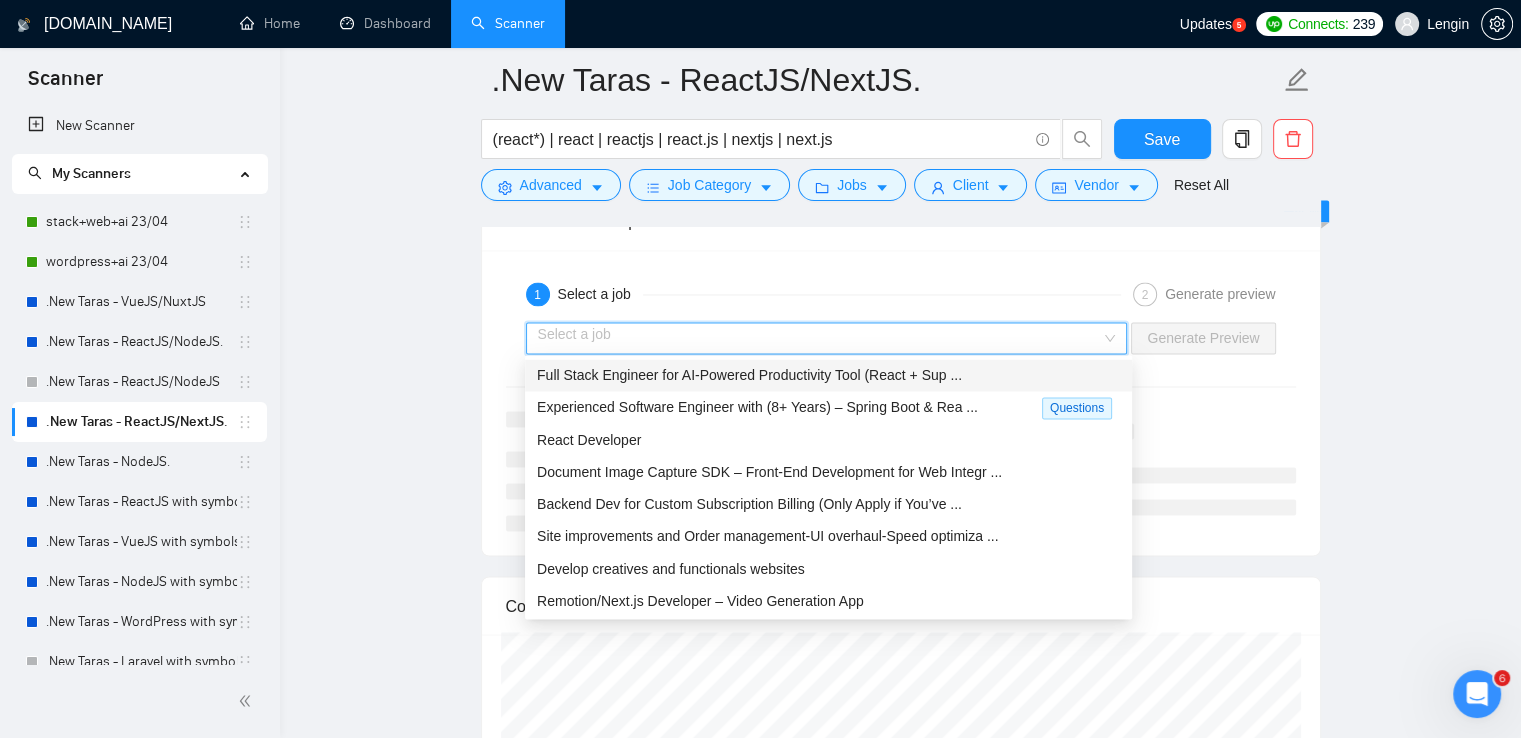 click on "Full Stack Engineer for AI-Powered Productivity Tool (React + Sup ..." at bounding box center (749, 375) 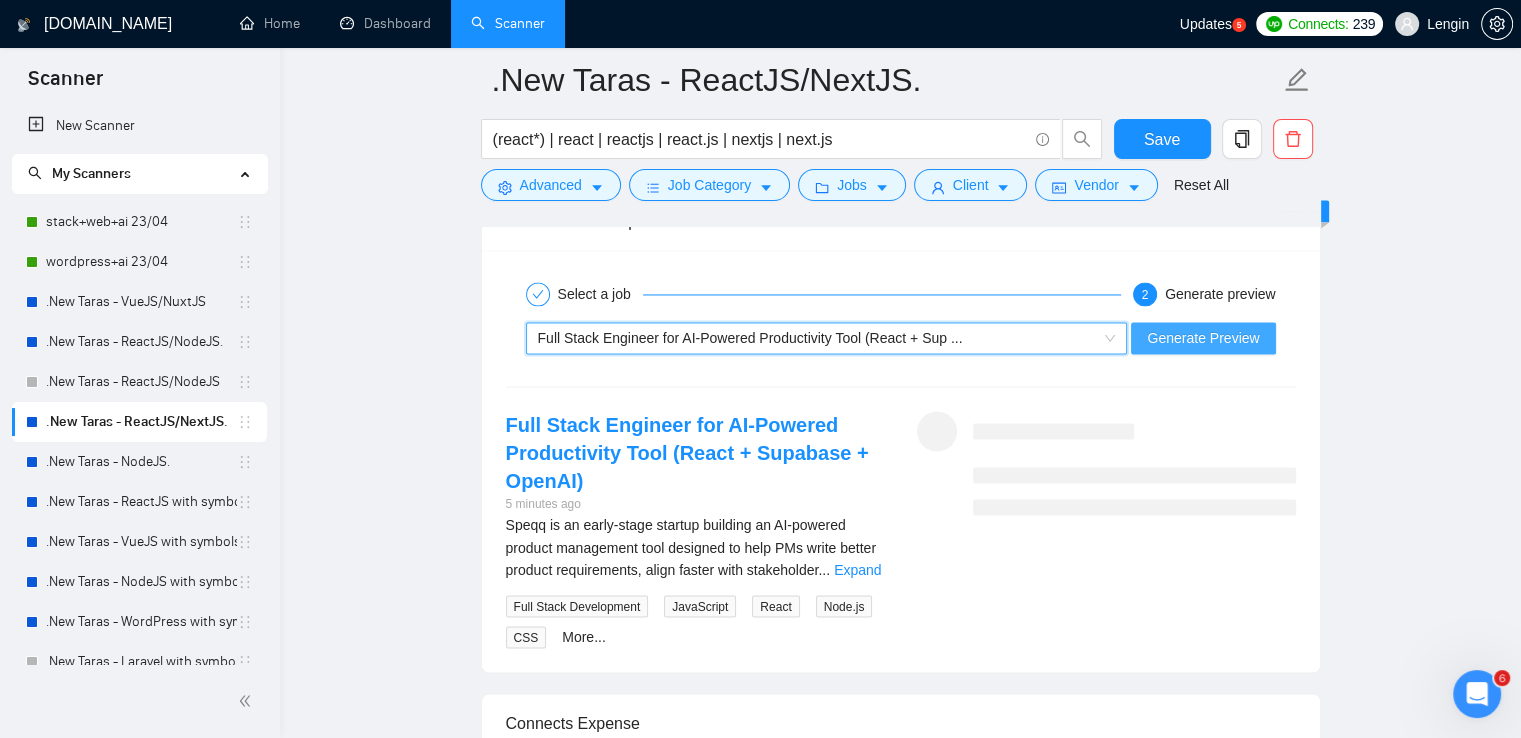 click on "Generate Preview" at bounding box center (1203, 338) 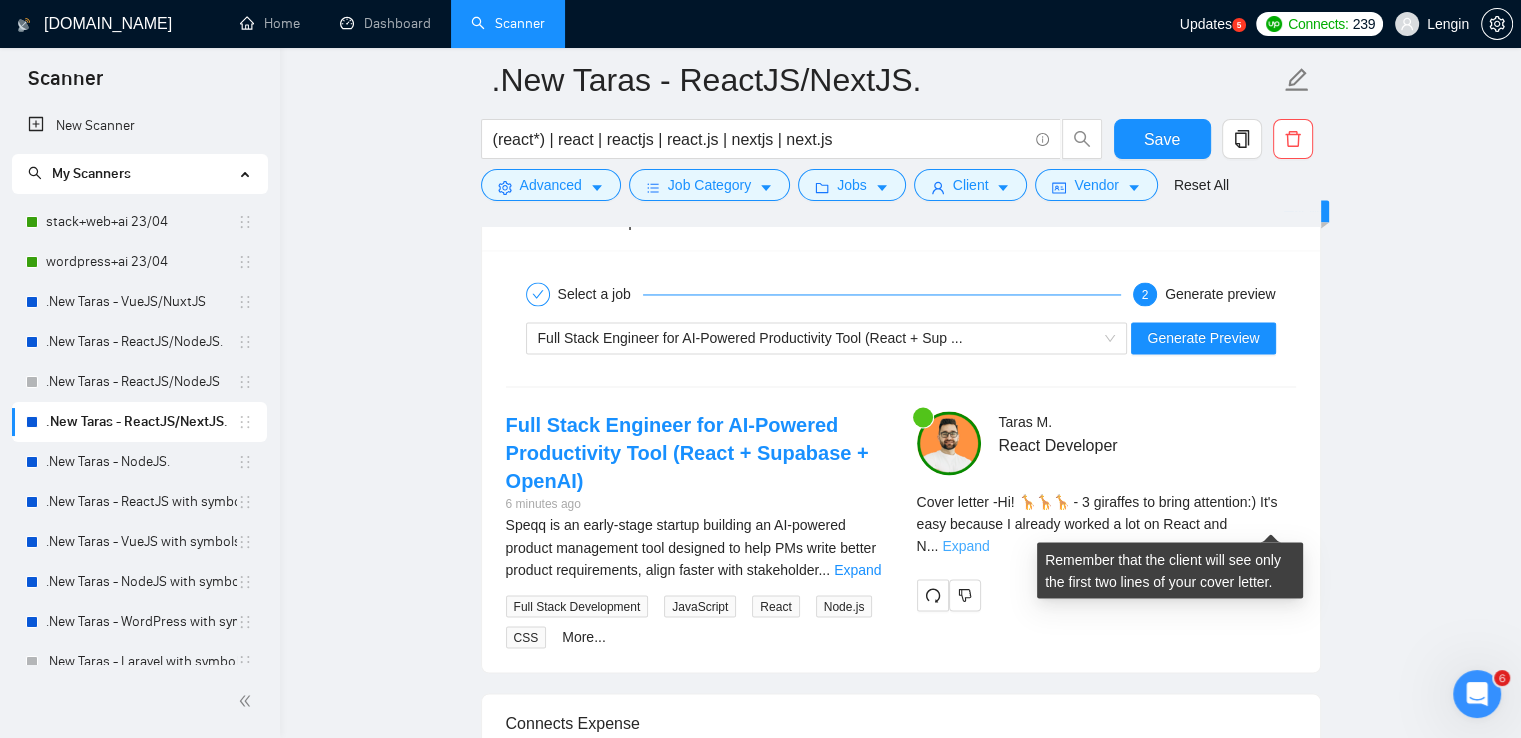 click on "Expand" at bounding box center (965, 546) 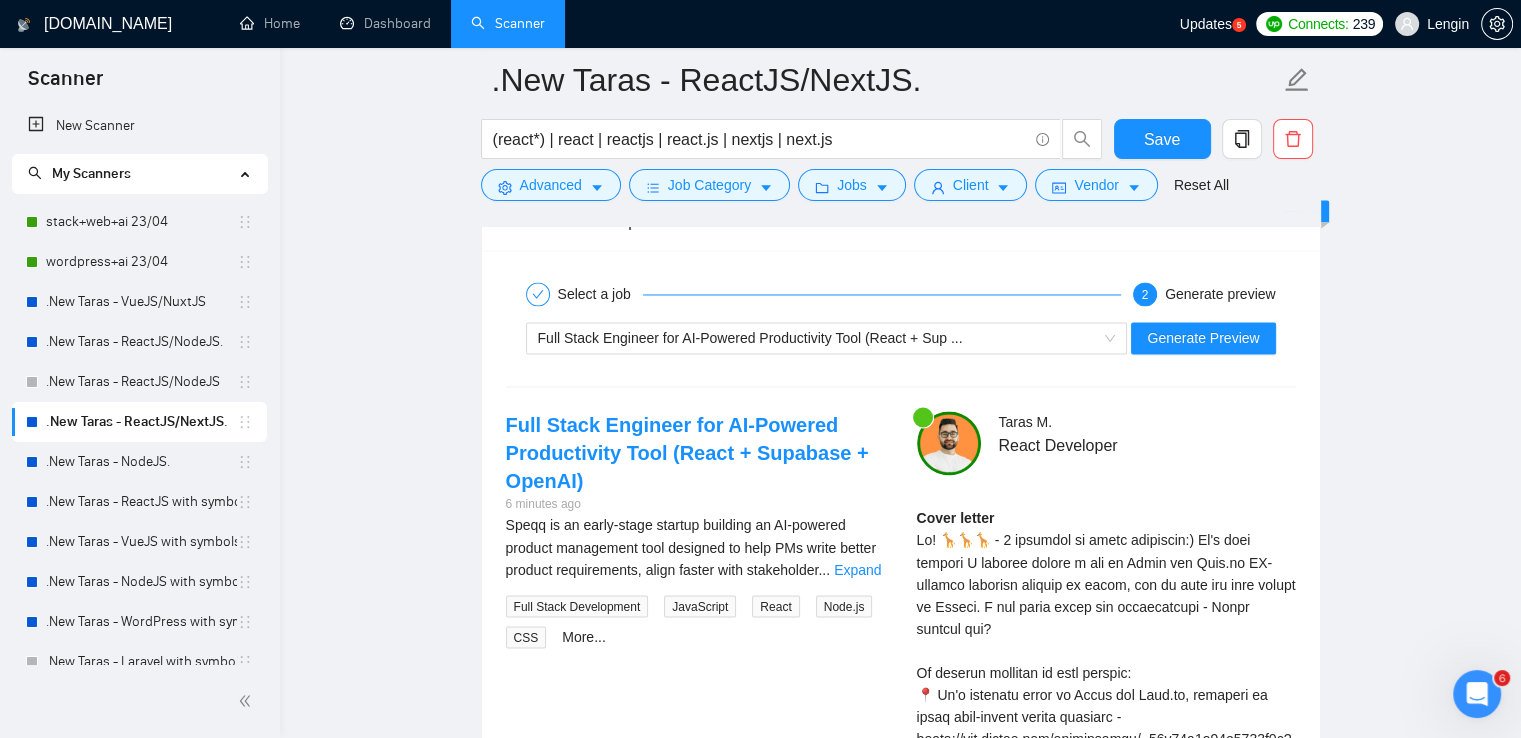 scroll, scrollTop: 3454, scrollLeft: 0, axis: vertical 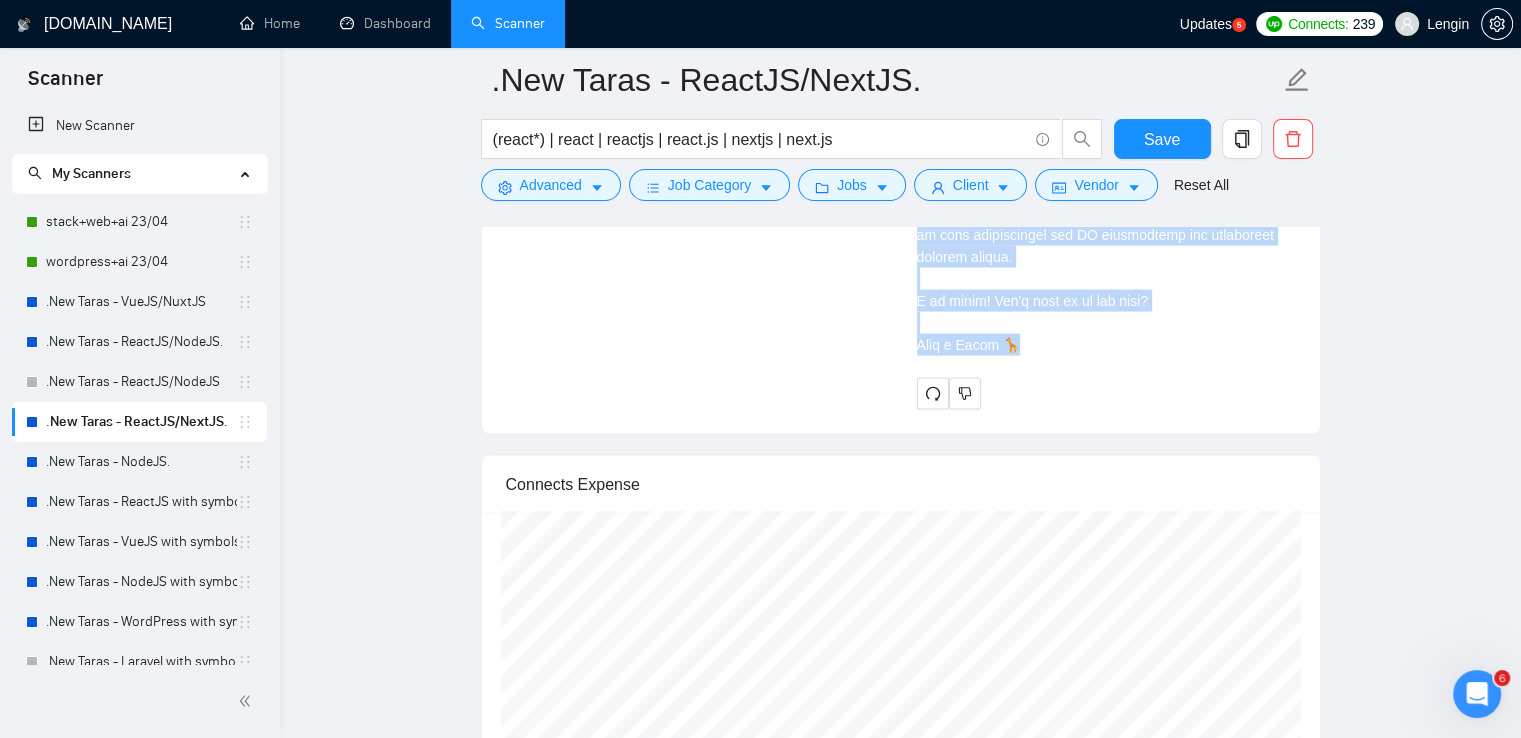drag, startPoint x: 916, startPoint y: 332, endPoint x: 1036, endPoint y: 313, distance: 121.49486 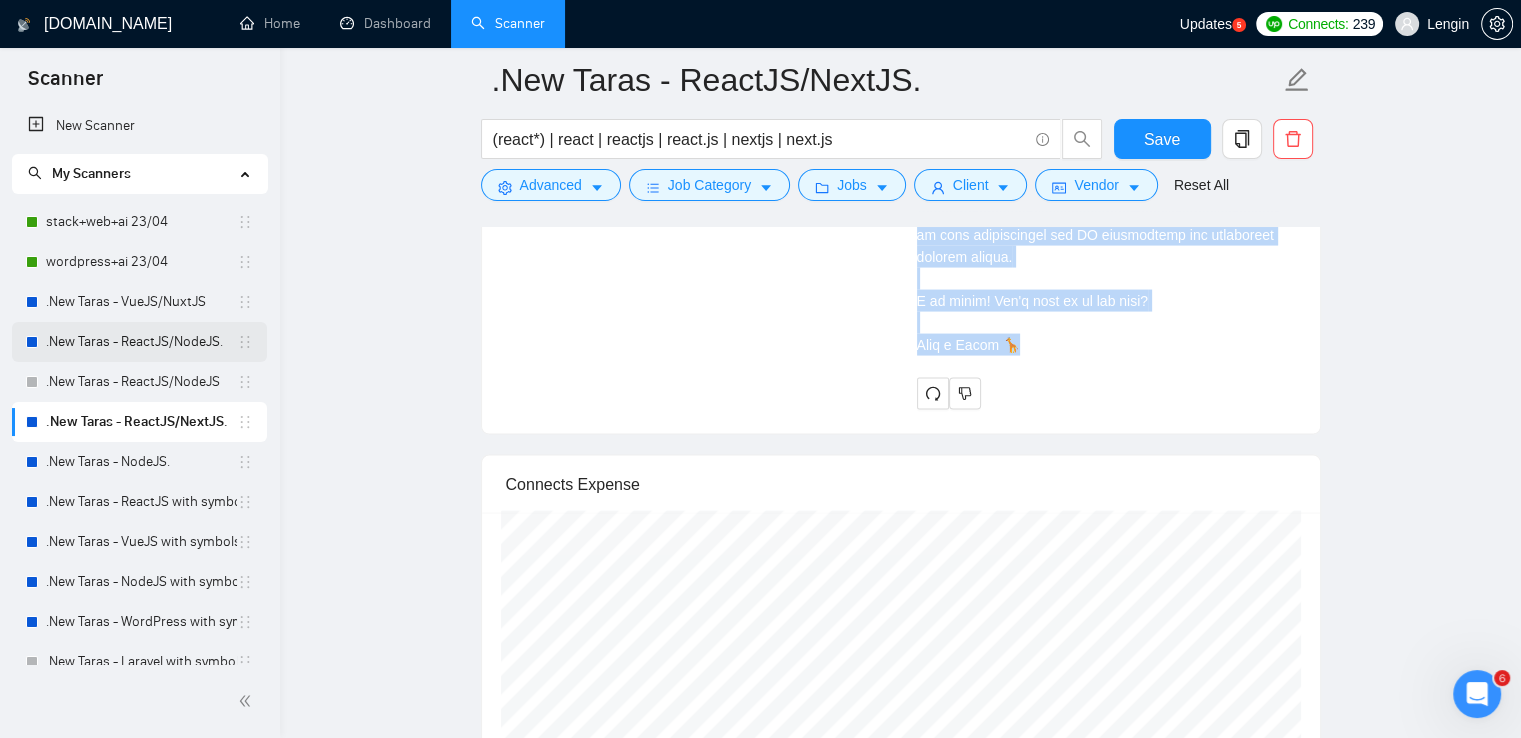 click on ".New Taras - ReactJS/NodeJS." at bounding box center [141, 342] 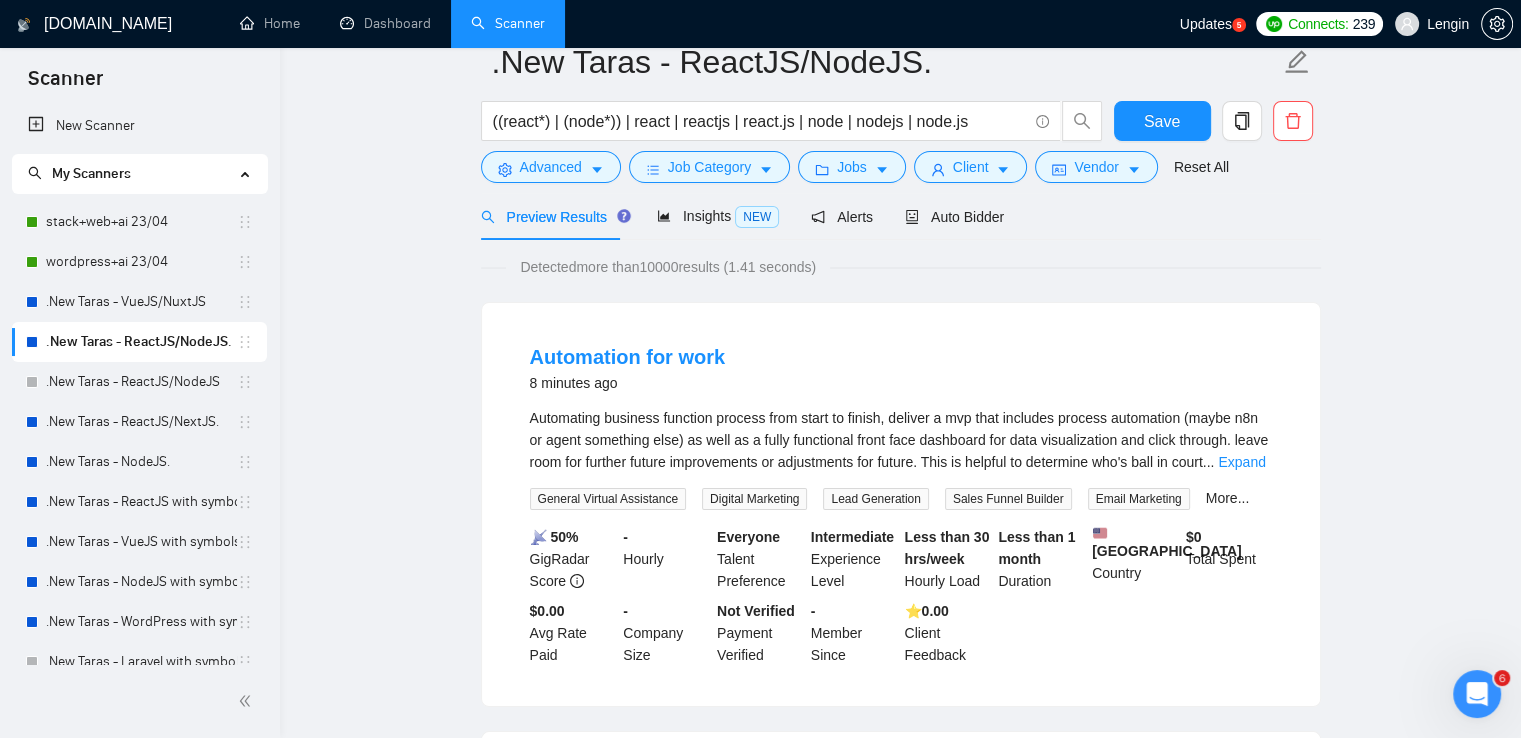 scroll, scrollTop: 0, scrollLeft: 0, axis: both 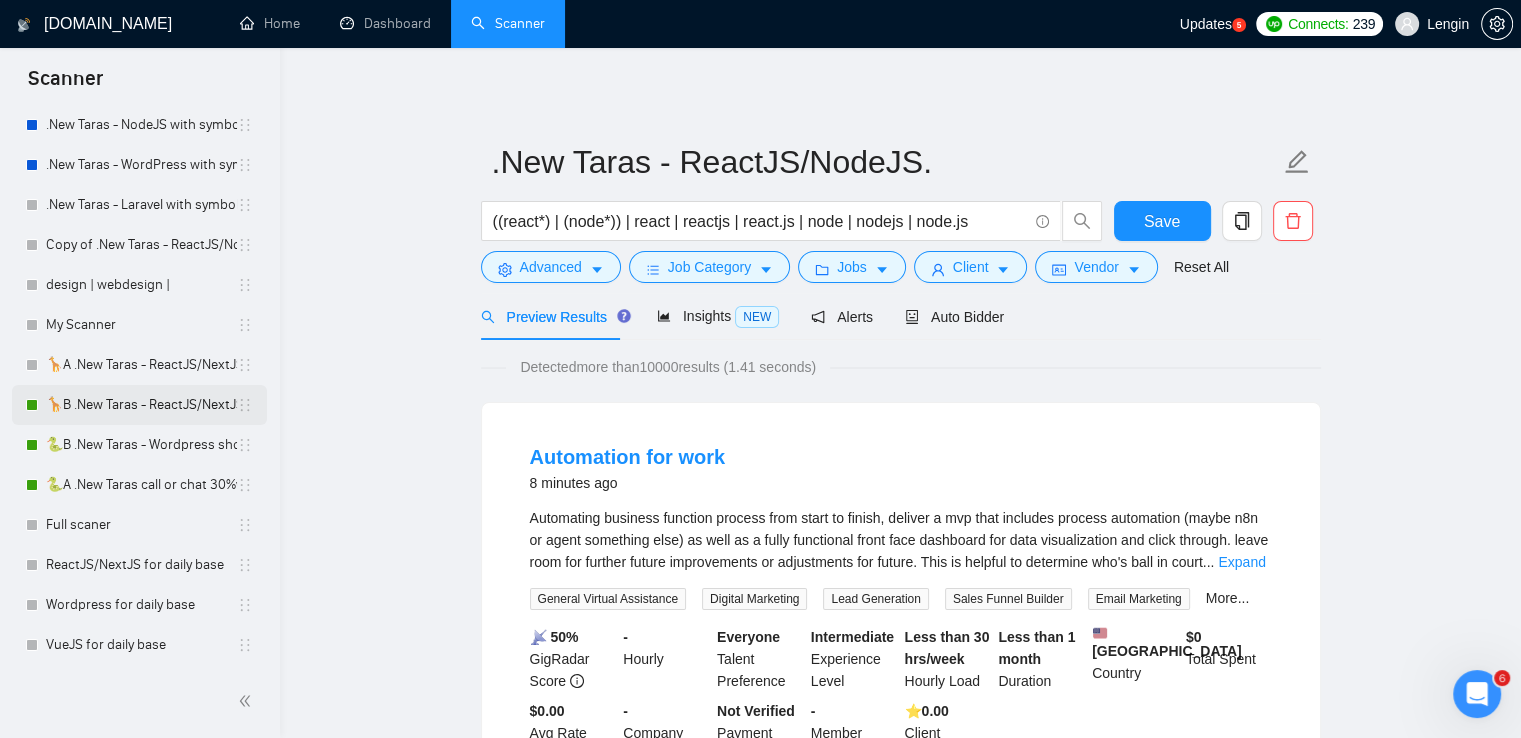 click on "🦒B .New Taras - ReactJS/NextJS rel exp 23/04" at bounding box center (141, 405) 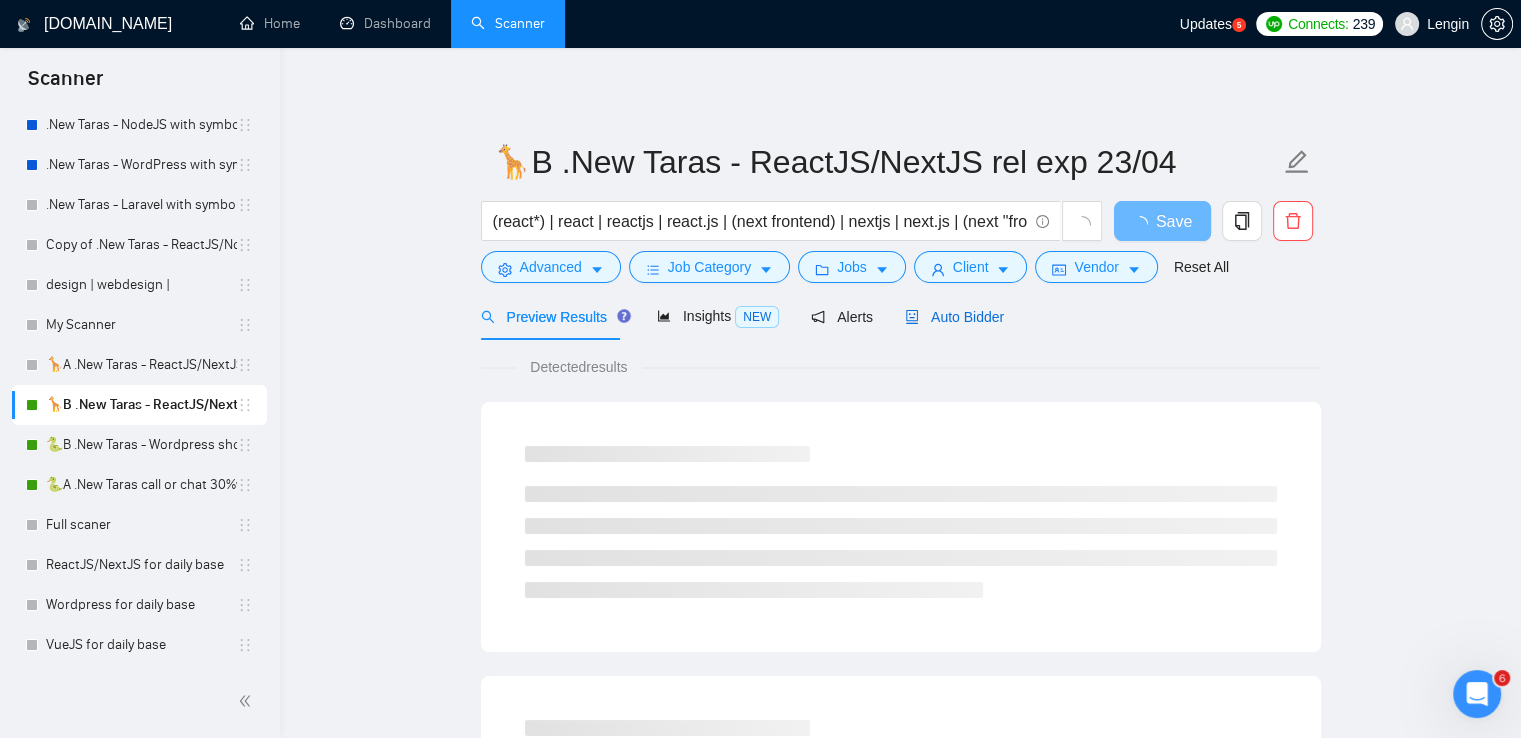 click on "Auto Bidder" at bounding box center (954, 317) 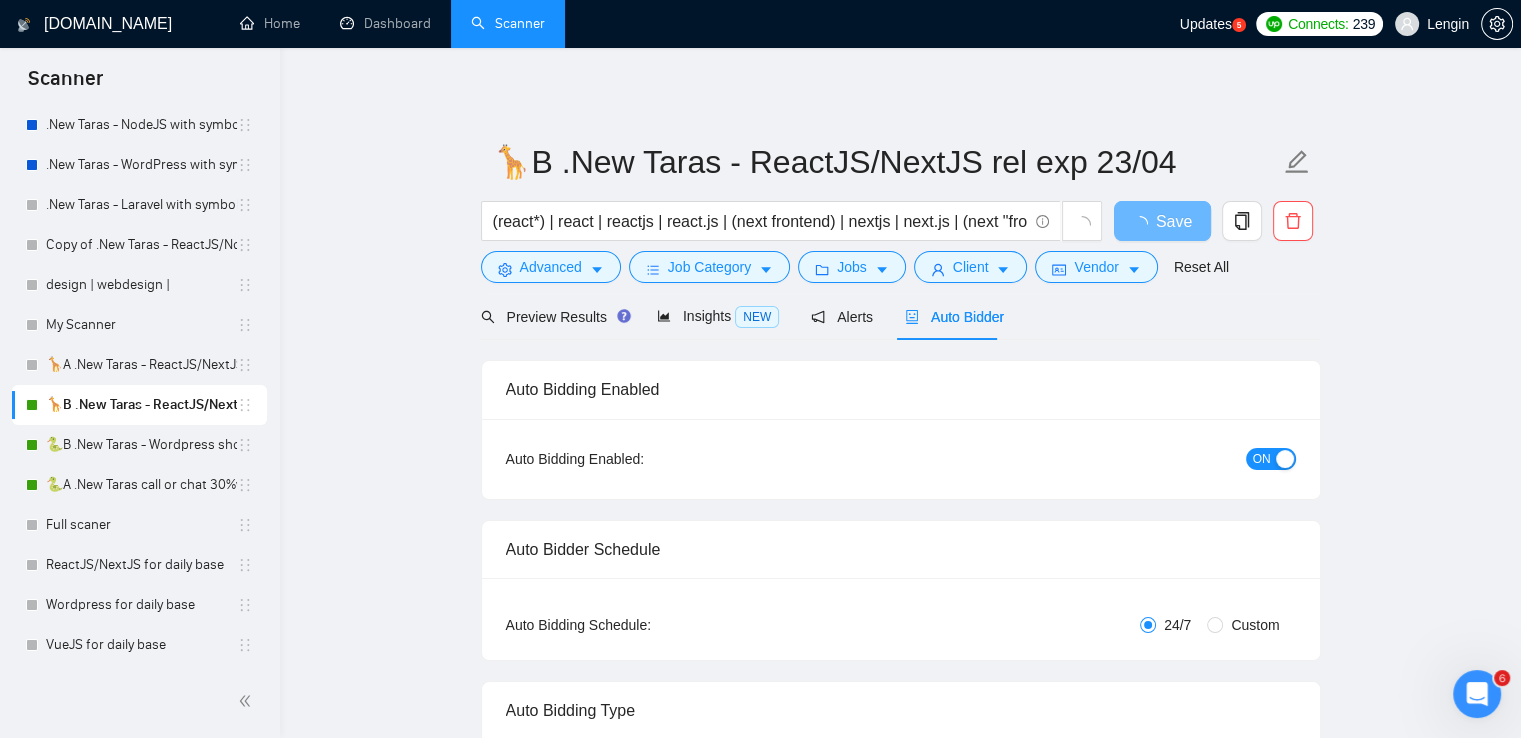 type 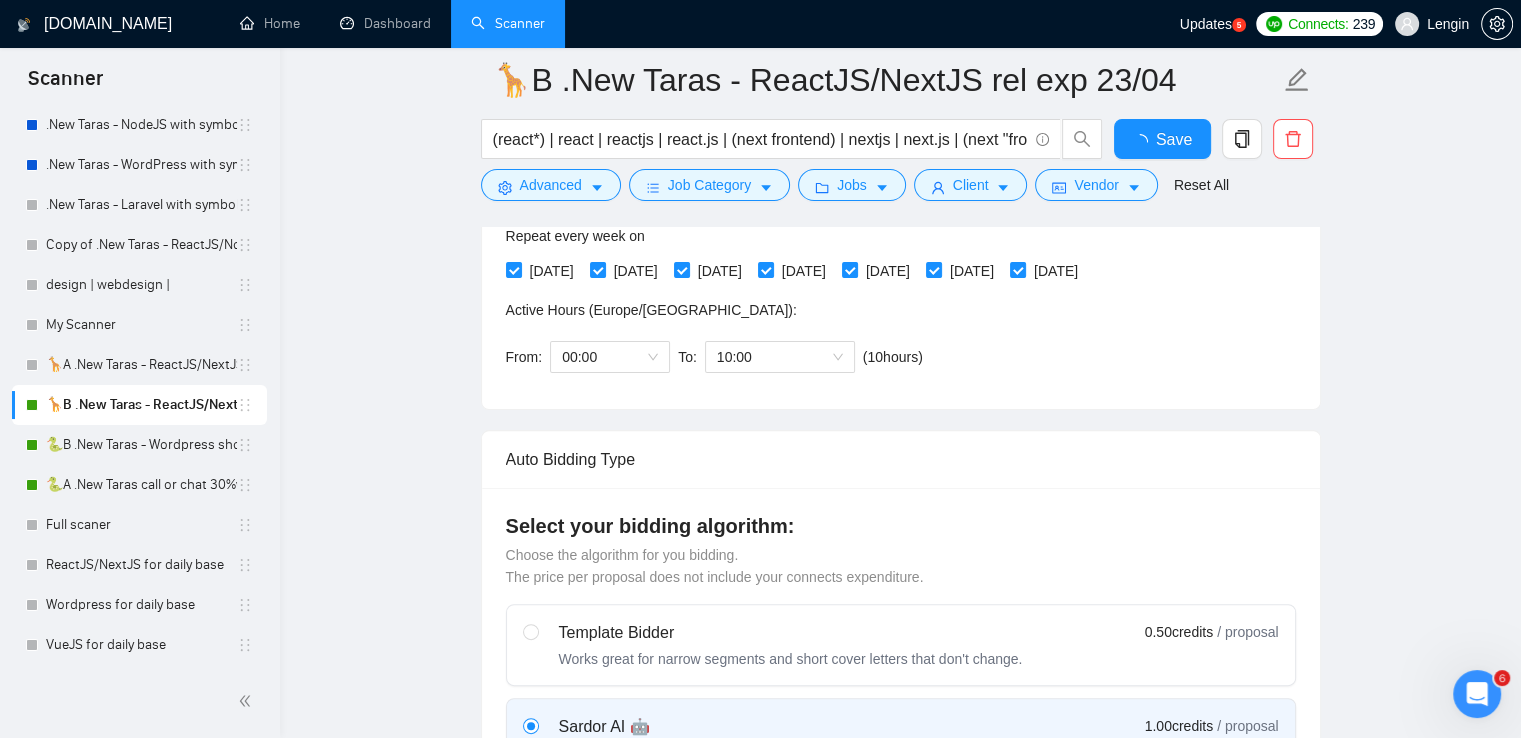 scroll, scrollTop: 523, scrollLeft: 0, axis: vertical 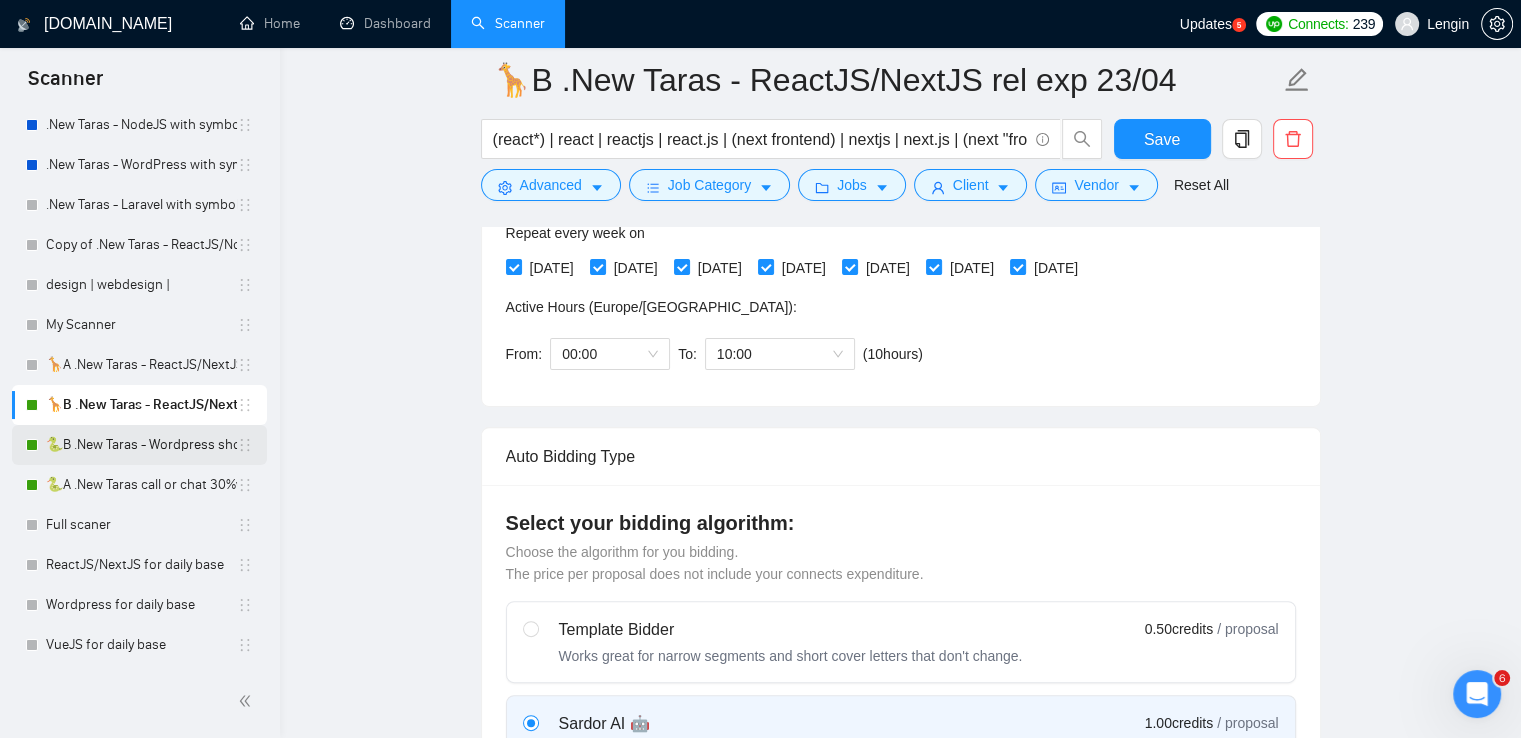 click on "🐍B .New Taras - Wordpress short 23/04" at bounding box center (141, 445) 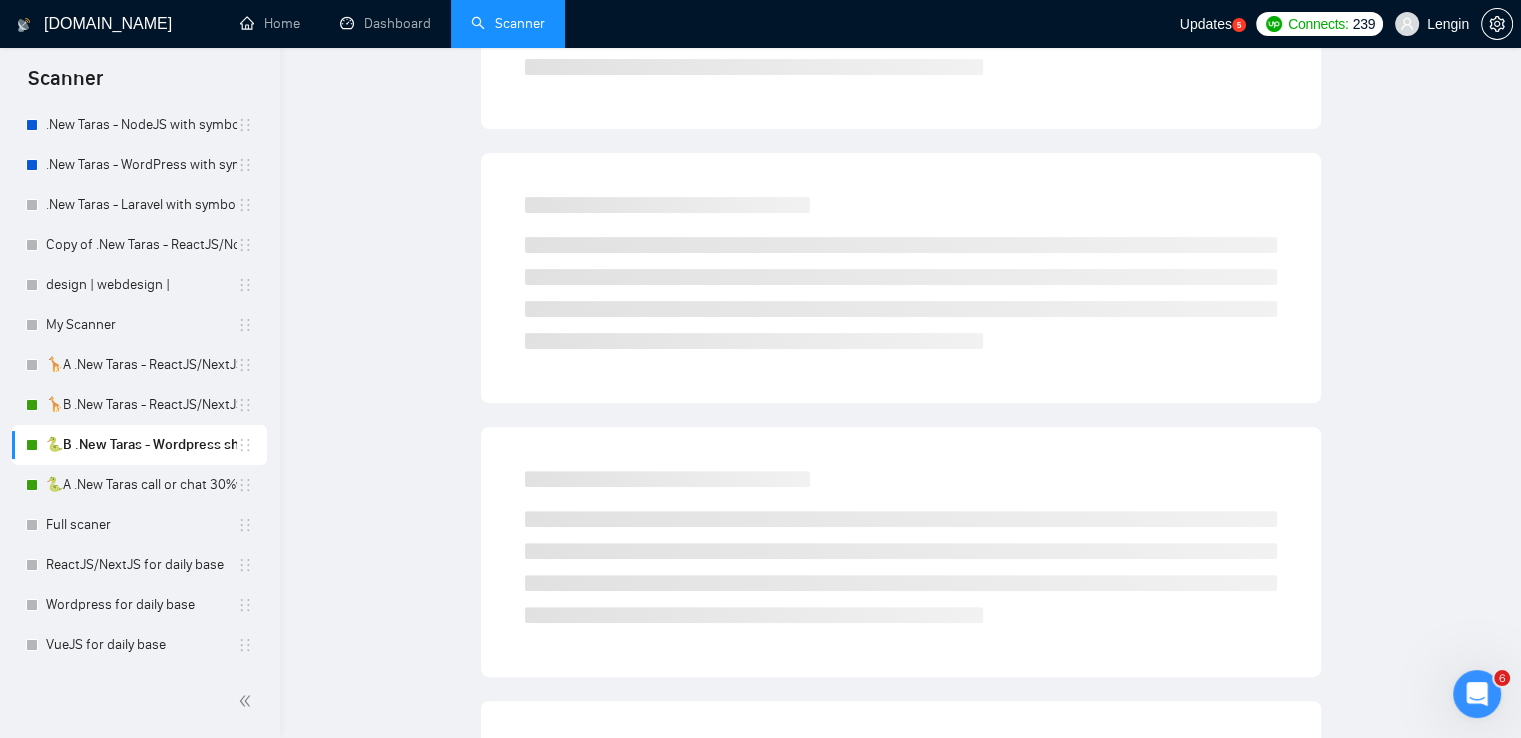 scroll, scrollTop: 0, scrollLeft: 0, axis: both 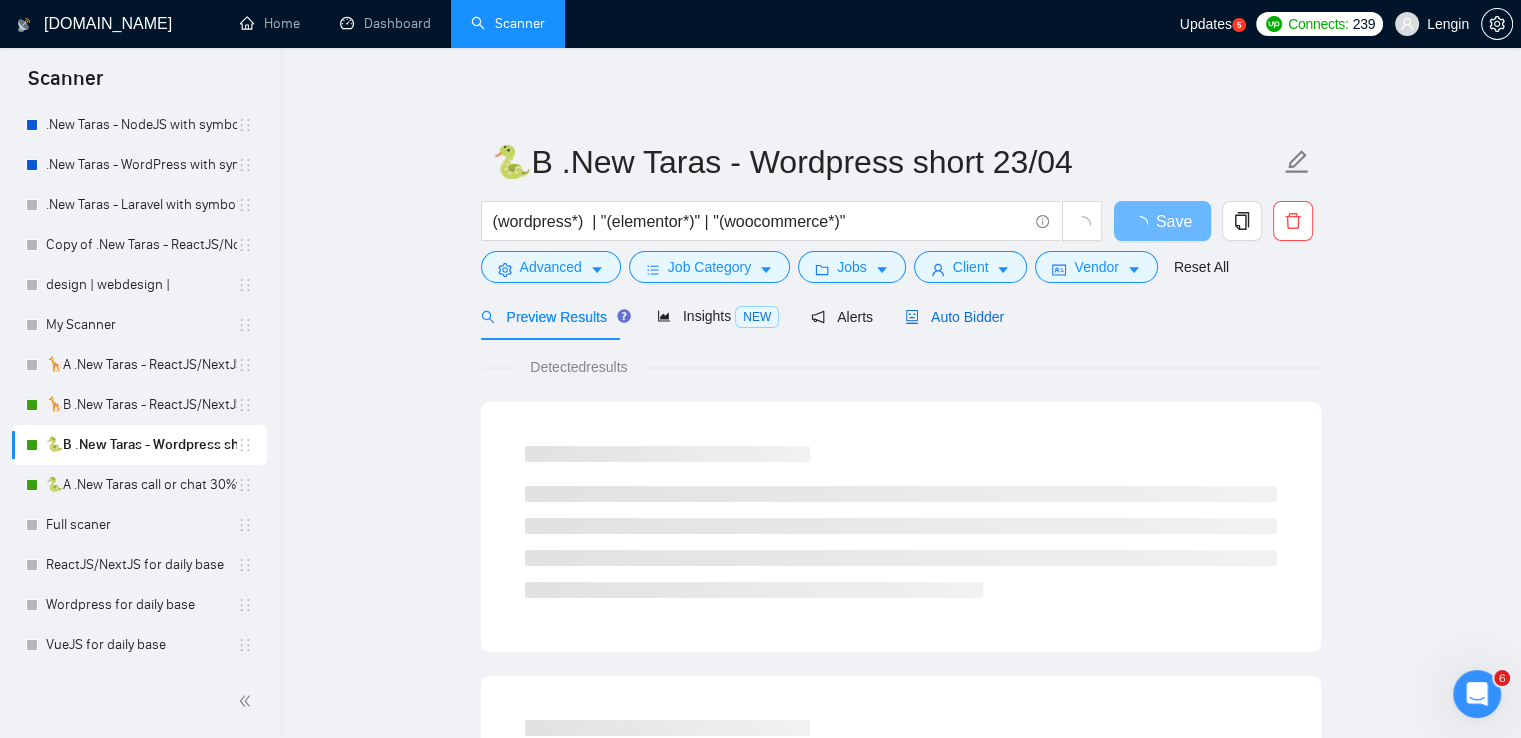 click on "Auto Bidder" at bounding box center [954, 317] 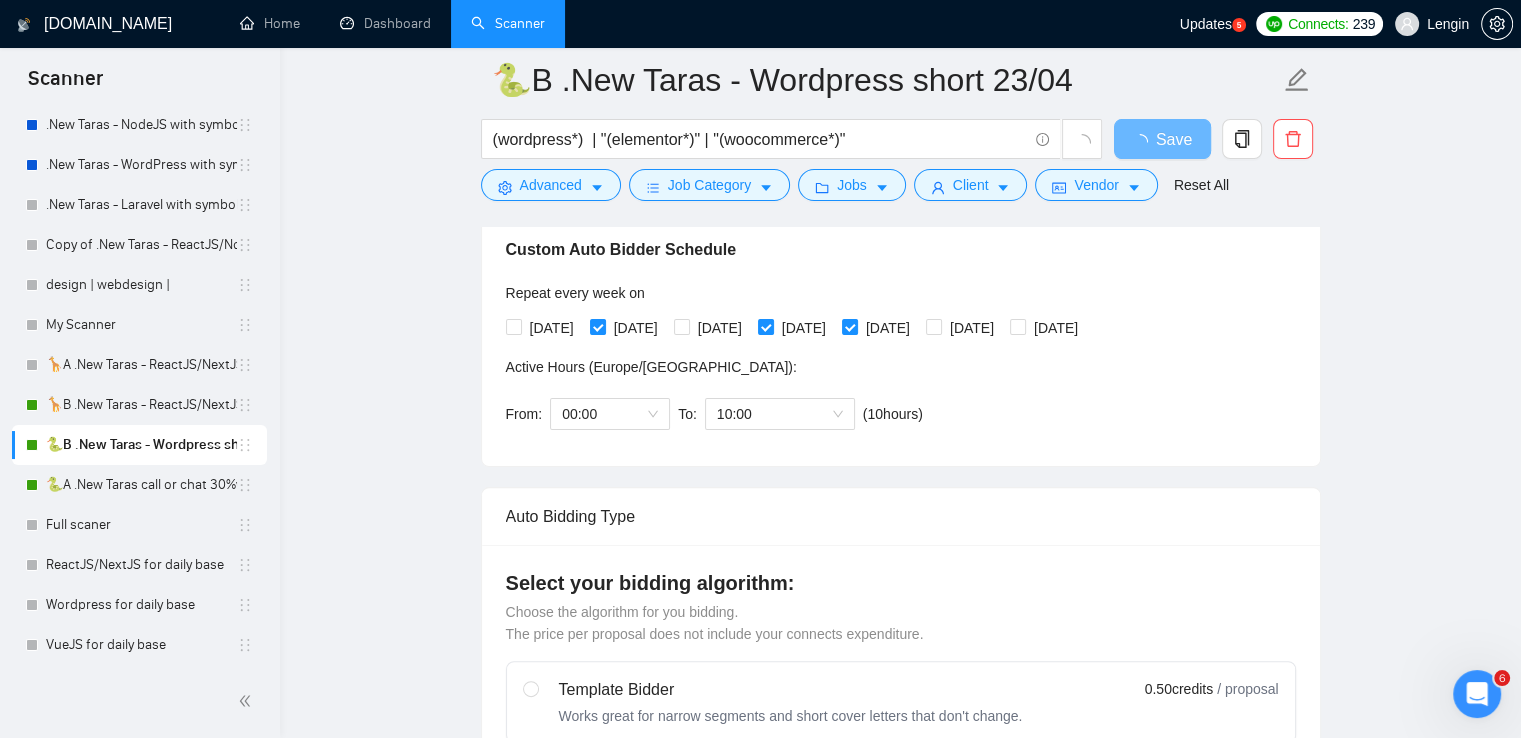 scroll, scrollTop: 484, scrollLeft: 0, axis: vertical 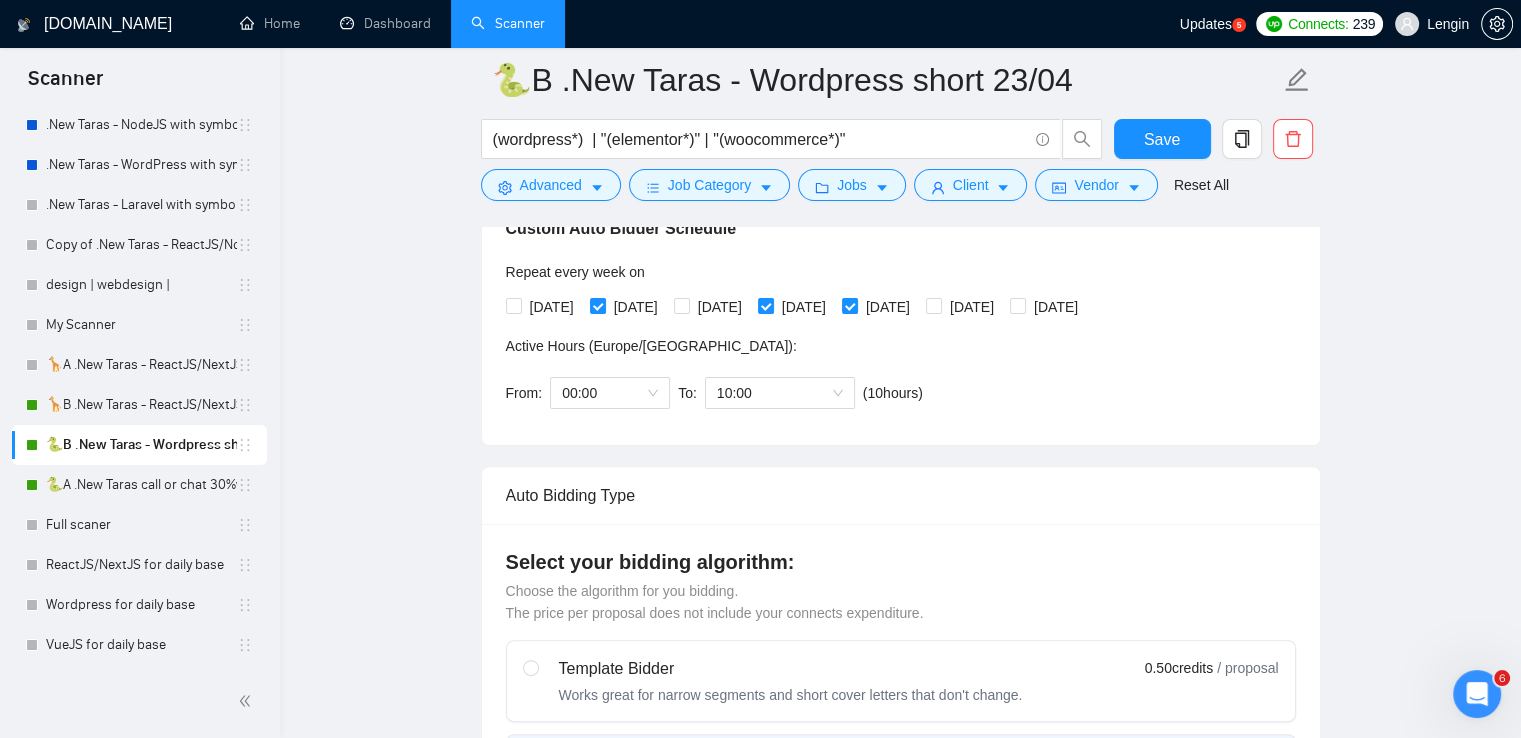 type 